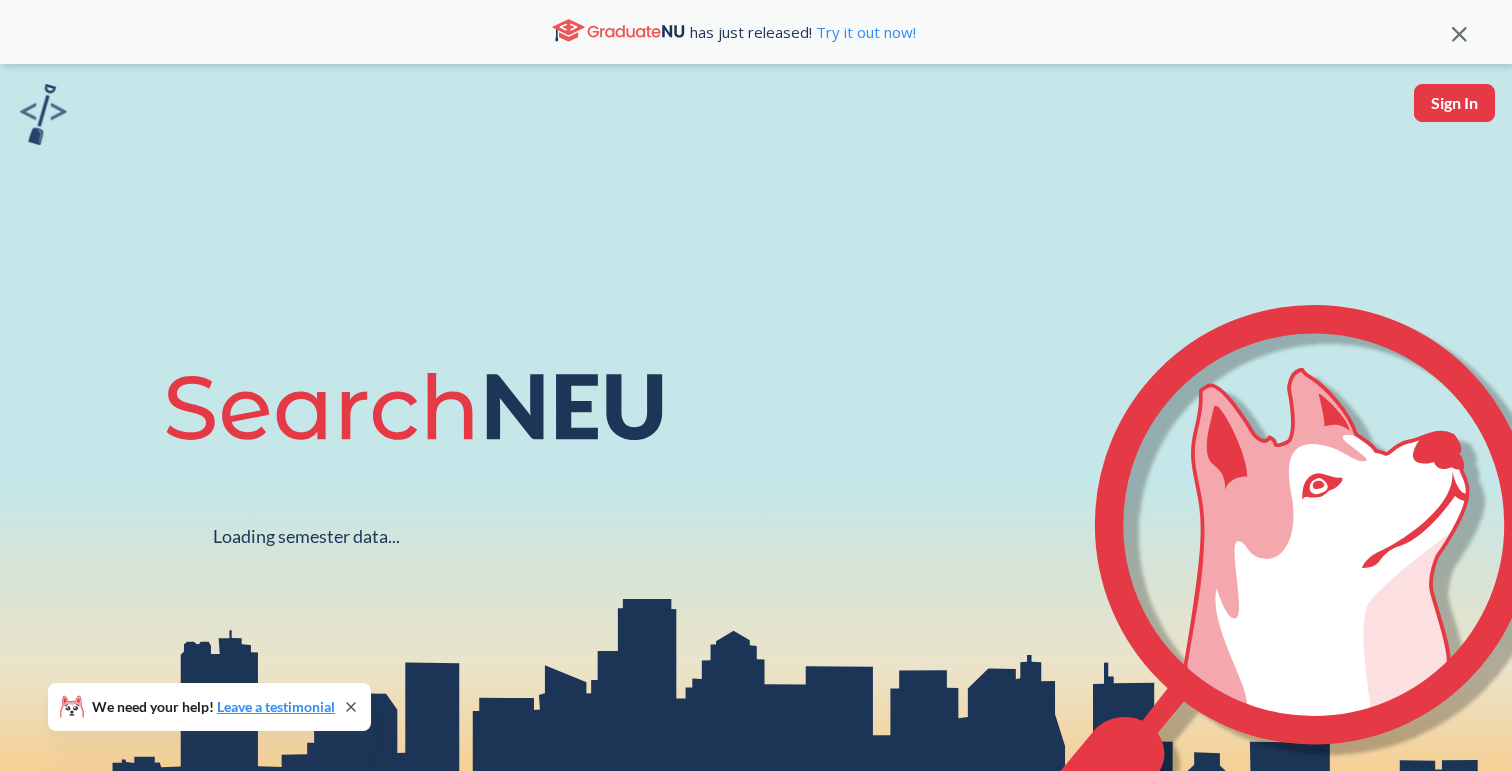 scroll, scrollTop: 0, scrollLeft: 0, axis: both 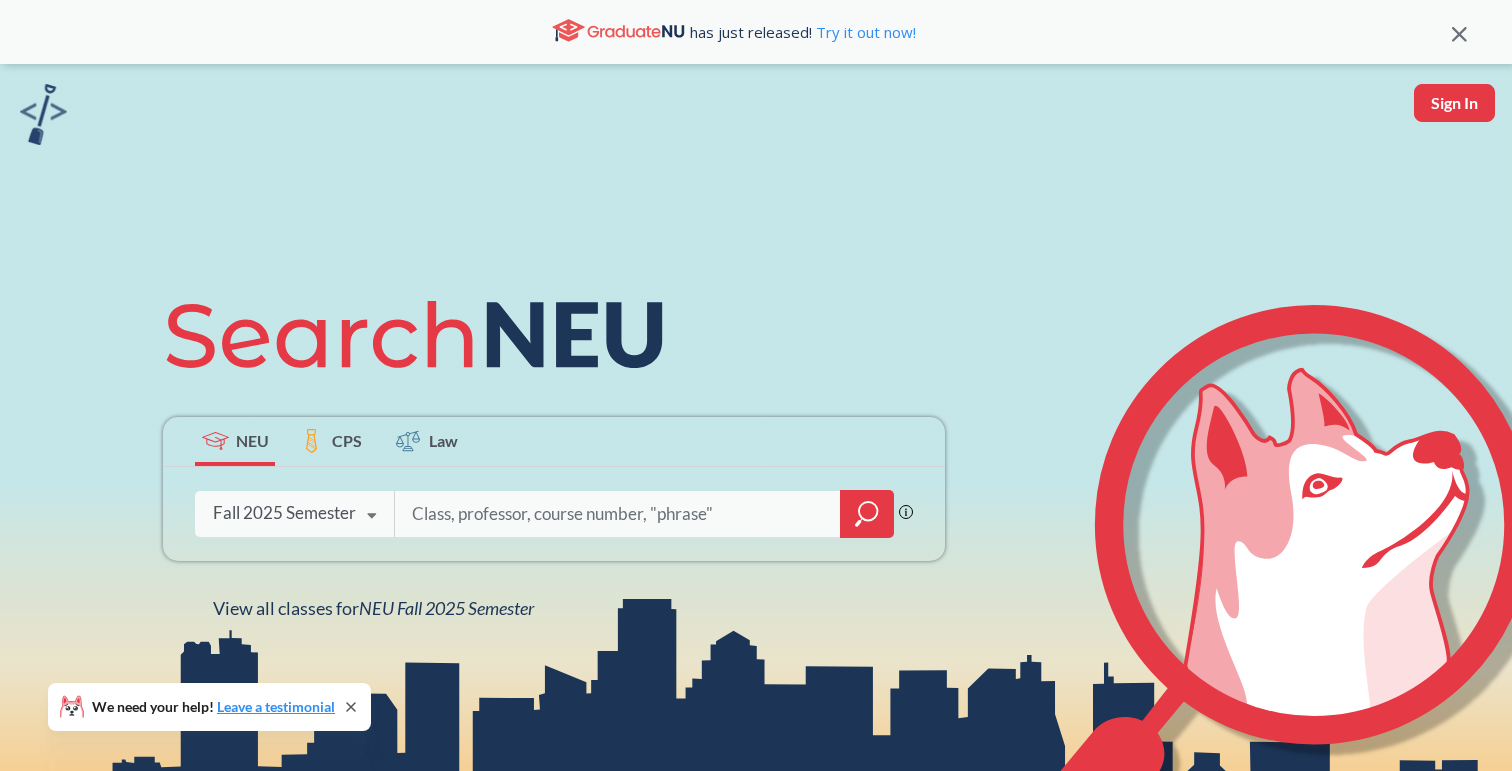 click at bounding box center (618, 514) 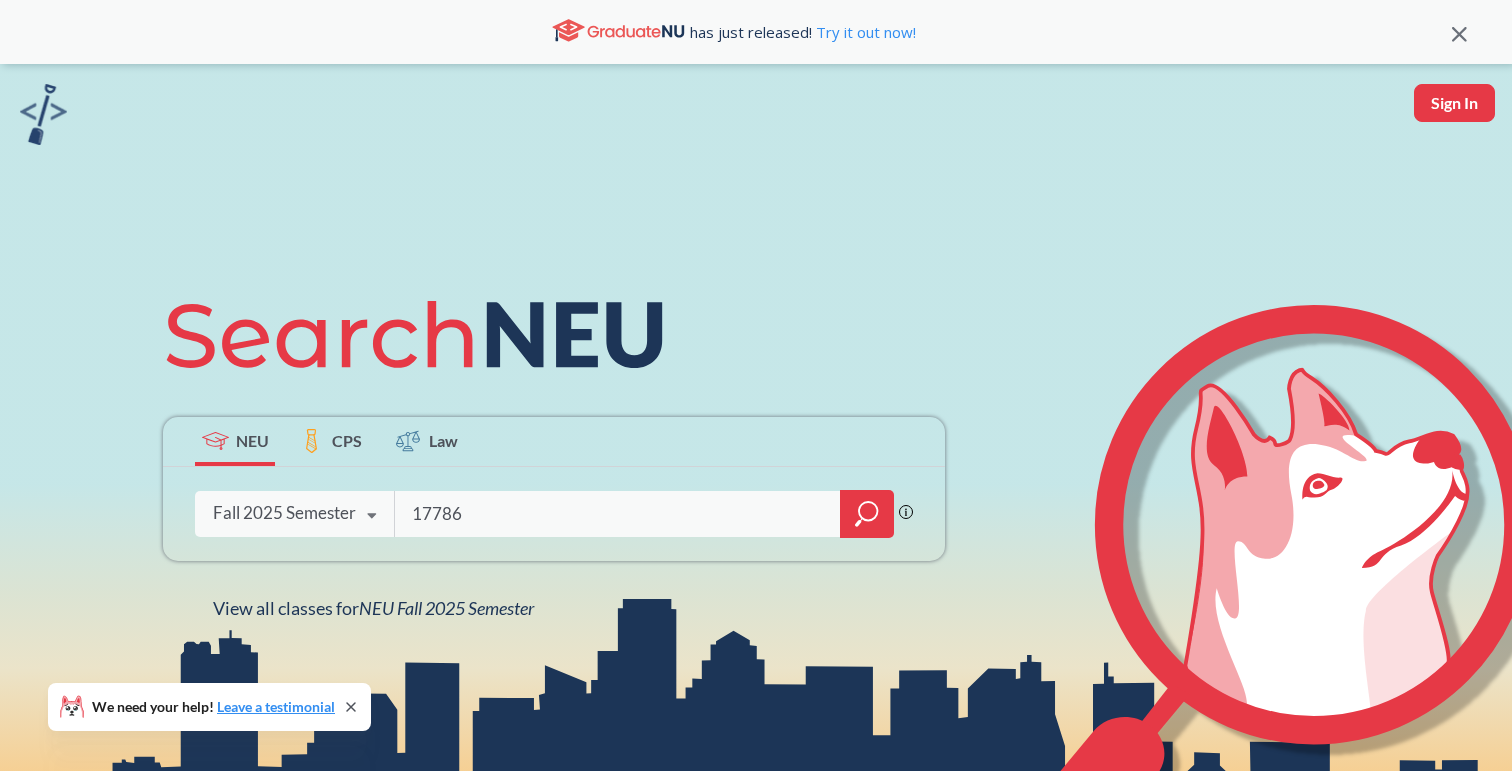 type on "17786" 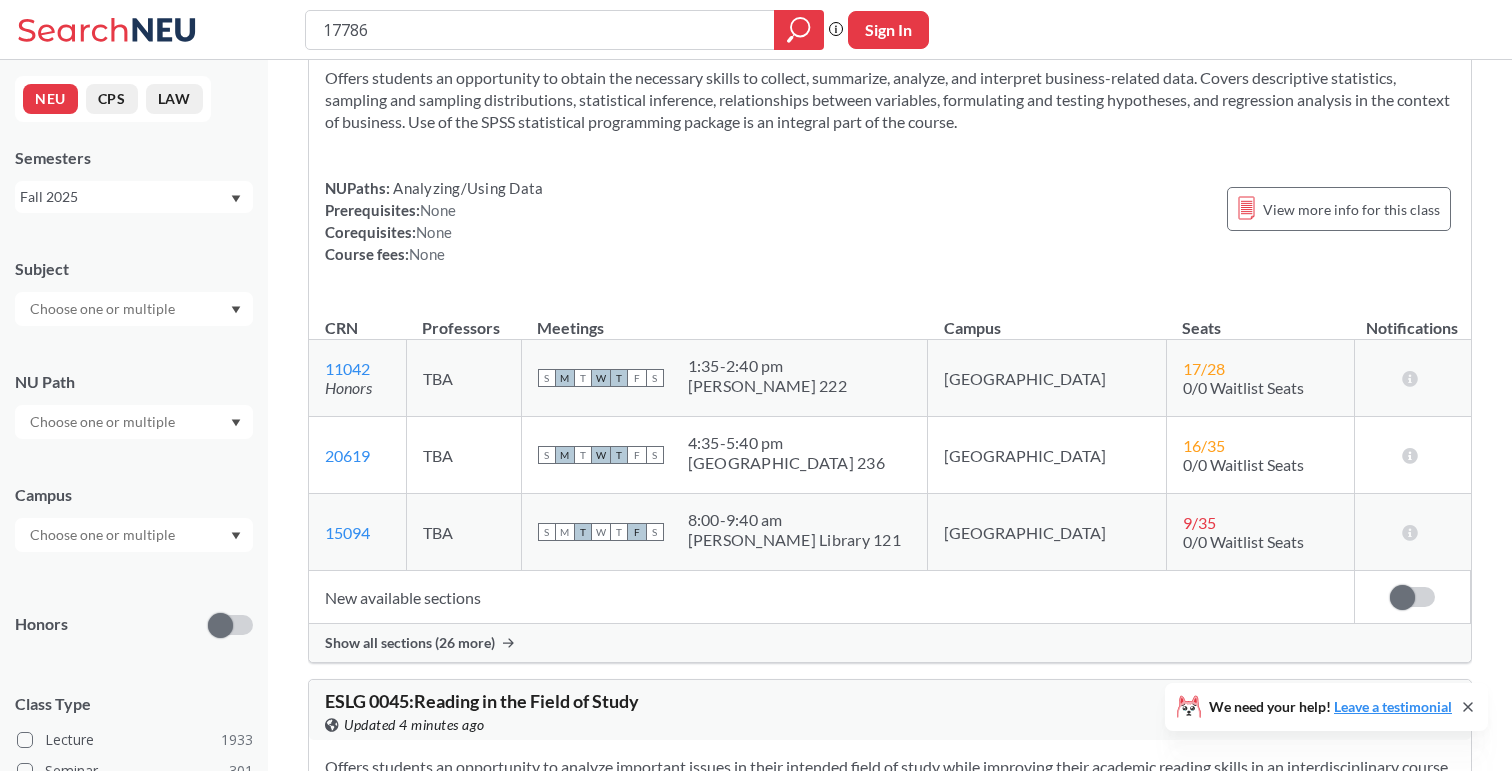 scroll, scrollTop: 110, scrollLeft: 0, axis: vertical 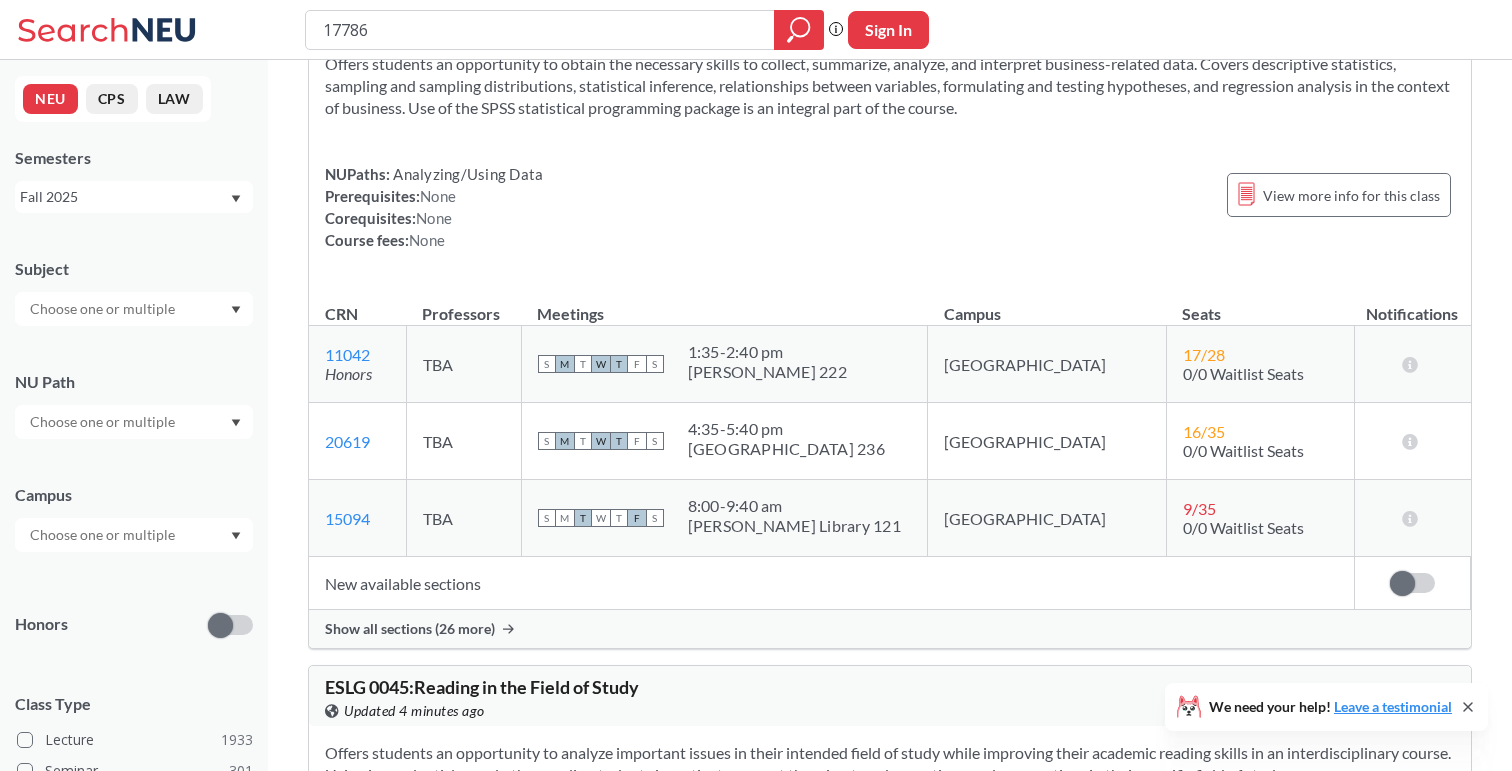 click on "Show all sections (26 more)" at bounding box center (410, 629) 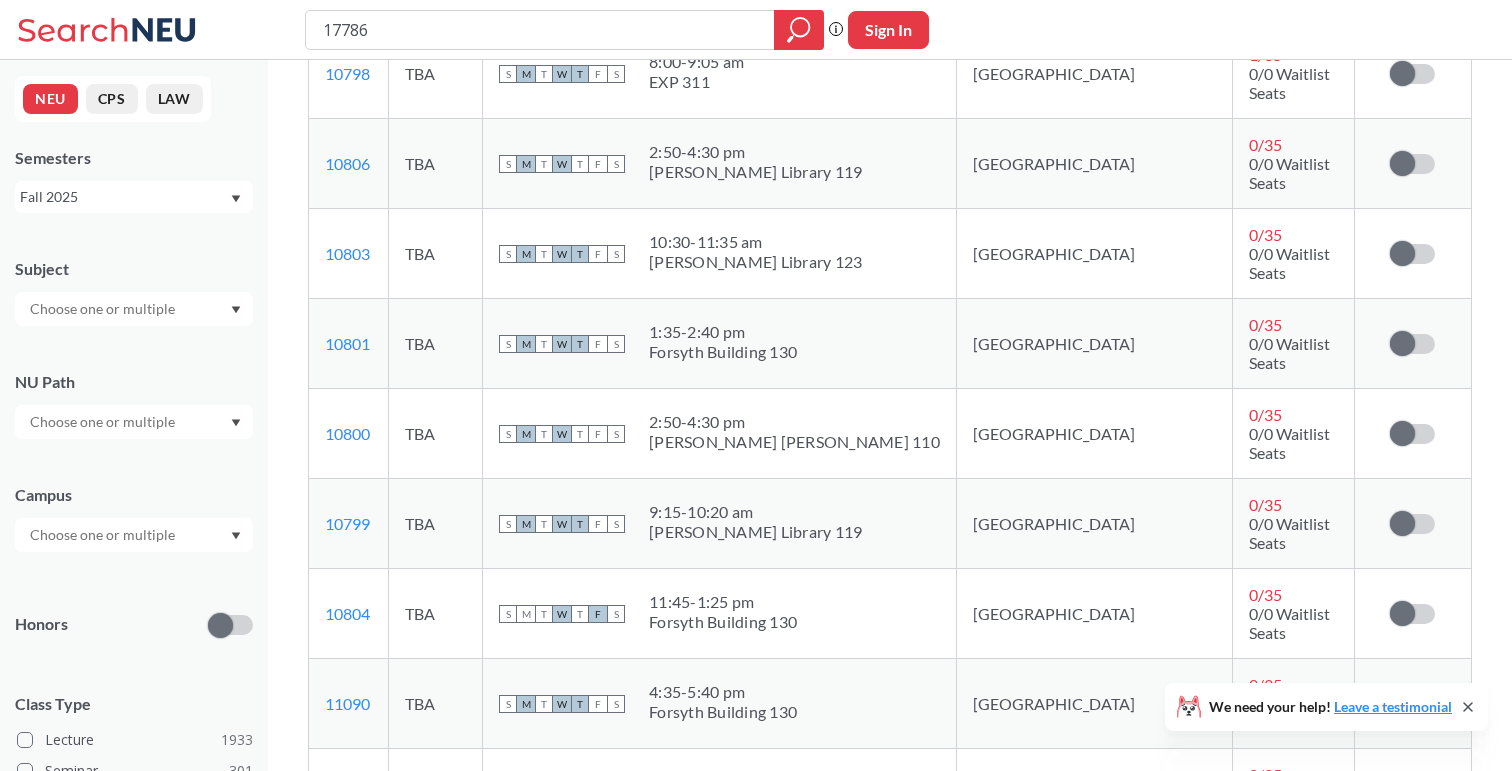 scroll, scrollTop: 1631, scrollLeft: 0, axis: vertical 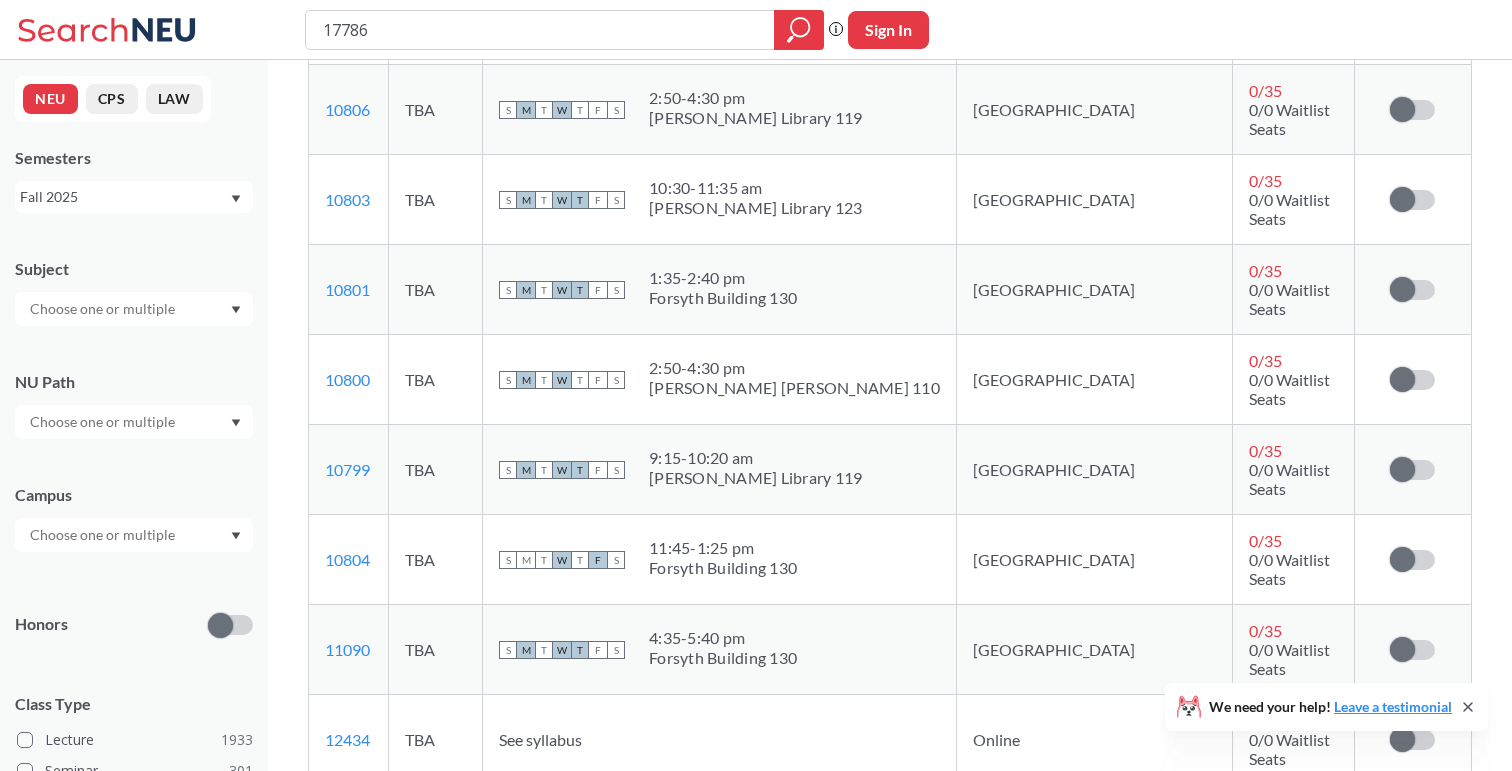 click at bounding box center [1402, 739] 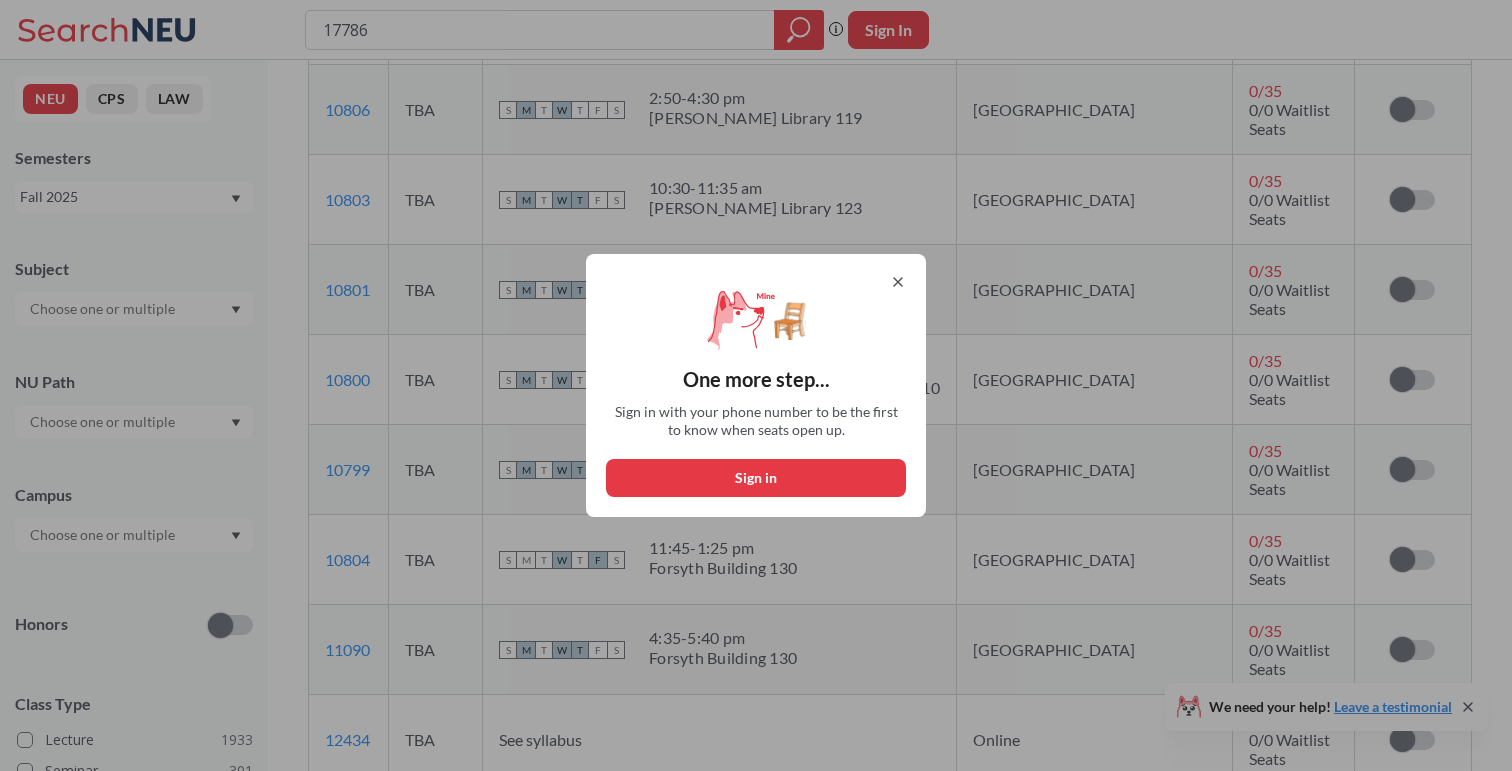 click on "Sign in" at bounding box center (756, 478) 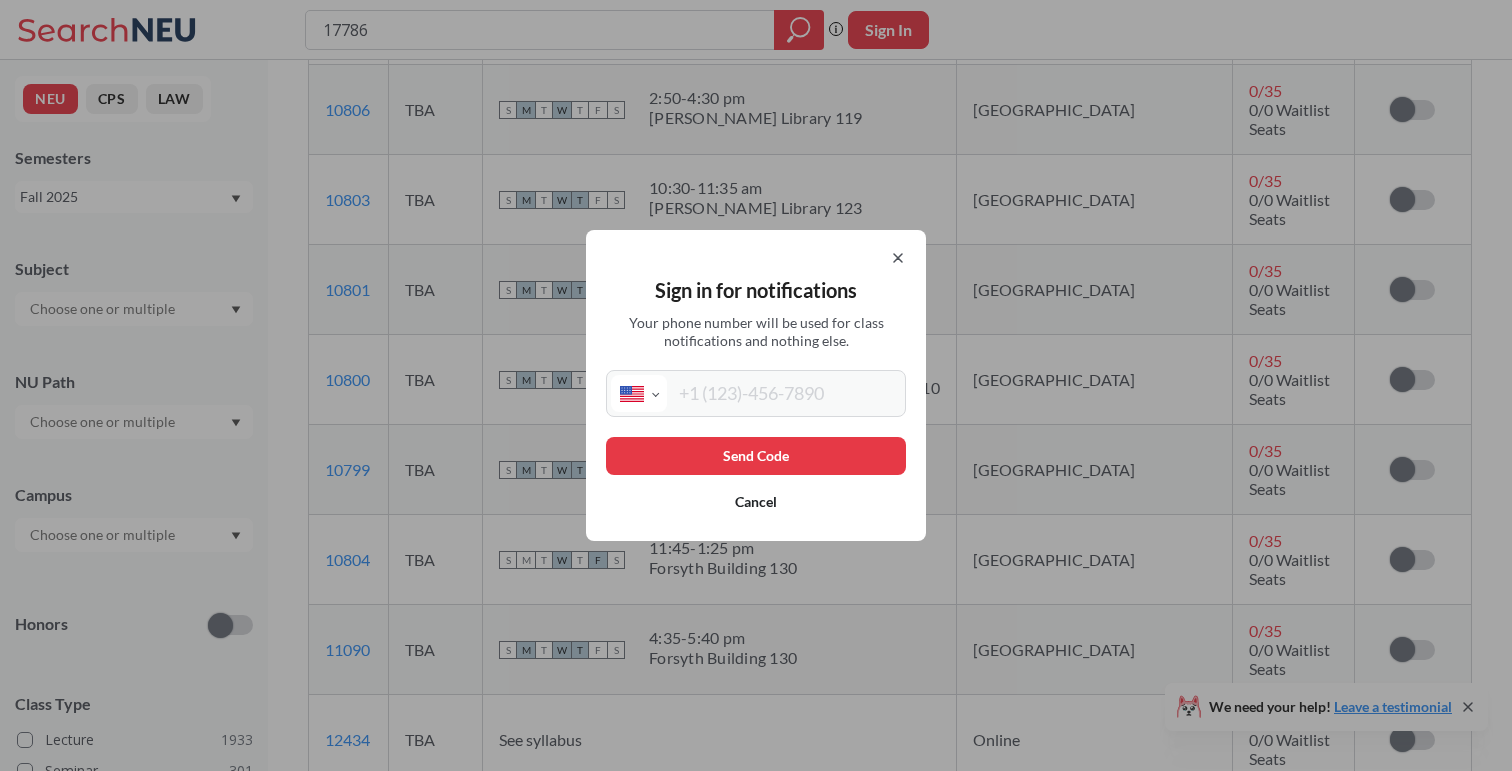 click on "International [GEOGRAPHIC_DATA] [GEOGRAPHIC_DATA] [GEOGRAPHIC_DATA] [GEOGRAPHIC_DATA] [US_STATE] [GEOGRAPHIC_DATA] [GEOGRAPHIC_DATA] [GEOGRAPHIC_DATA] [GEOGRAPHIC_DATA] [GEOGRAPHIC_DATA] [GEOGRAPHIC_DATA] [GEOGRAPHIC_DATA] [DATE][GEOGRAPHIC_DATA] [GEOGRAPHIC_DATA] [GEOGRAPHIC_DATA] [GEOGRAPHIC_DATA] [GEOGRAPHIC_DATA] [GEOGRAPHIC_DATA] [GEOGRAPHIC_DATA] [GEOGRAPHIC_DATA] [GEOGRAPHIC_DATA] [GEOGRAPHIC_DATA] [GEOGRAPHIC_DATA] [GEOGRAPHIC_DATA] [GEOGRAPHIC_DATA] [GEOGRAPHIC_DATA] [GEOGRAPHIC_DATA] [GEOGRAPHIC_DATA] [GEOGRAPHIC_DATA] [GEOGRAPHIC_DATA] [GEOGRAPHIC_DATA] [GEOGRAPHIC_DATA] [GEOGRAPHIC_DATA] [GEOGRAPHIC_DATA] [GEOGRAPHIC_DATA] [GEOGRAPHIC_DATA] [GEOGRAPHIC_DATA] [GEOGRAPHIC_DATA] [GEOGRAPHIC_DATA] [GEOGRAPHIC_DATA] [GEOGRAPHIC_DATA] [GEOGRAPHIC_DATA] [GEOGRAPHIC_DATA] [GEOGRAPHIC_DATA] [GEOGRAPHIC_DATA] [GEOGRAPHIC_DATA] [GEOGRAPHIC_DATA] [GEOGRAPHIC_DATA] [GEOGRAPHIC_DATA] [GEOGRAPHIC_DATA] [GEOGRAPHIC_DATA], [GEOGRAPHIC_DATA] [GEOGRAPHIC_DATA] [GEOGRAPHIC_DATA] [GEOGRAPHIC_DATA] [GEOGRAPHIC_DATA] [GEOGRAPHIC_DATA] [GEOGRAPHIC_DATA] [GEOGRAPHIC_DATA] [GEOGRAPHIC_DATA] [GEOGRAPHIC_DATA] [GEOGRAPHIC_DATA] [GEOGRAPHIC_DATA] [GEOGRAPHIC_DATA] [GEOGRAPHIC_DATA] [GEOGRAPHIC_DATA] [GEOGRAPHIC_DATA] [GEOGRAPHIC_DATA] [GEOGRAPHIC_DATA] [GEOGRAPHIC_DATA] [GEOGRAPHIC_DATA] [GEOGRAPHIC_DATA] [US_STATE] [GEOGRAPHIC_DATA] [GEOGRAPHIC_DATA] [GEOGRAPHIC_DATA] [GEOGRAPHIC_DATA] [GEOGRAPHIC_DATA] [GEOGRAPHIC_DATA] [GEOGRAPHIC_DATA] [US_STATE] [GEOGRAPHIC_DATA] [GEOGRAPHIC_DATA] [GEOGRAPHIC_DATA] [GEOGRAPHIC_DATA] [GEOGRAPHIC_DATA] [GEOGRAPHIC_DATA] [GEOGRAPHIC_DATA] [US_STATE] [GEOGRAPHIC_DATA]" at bounding box center (756, 393) 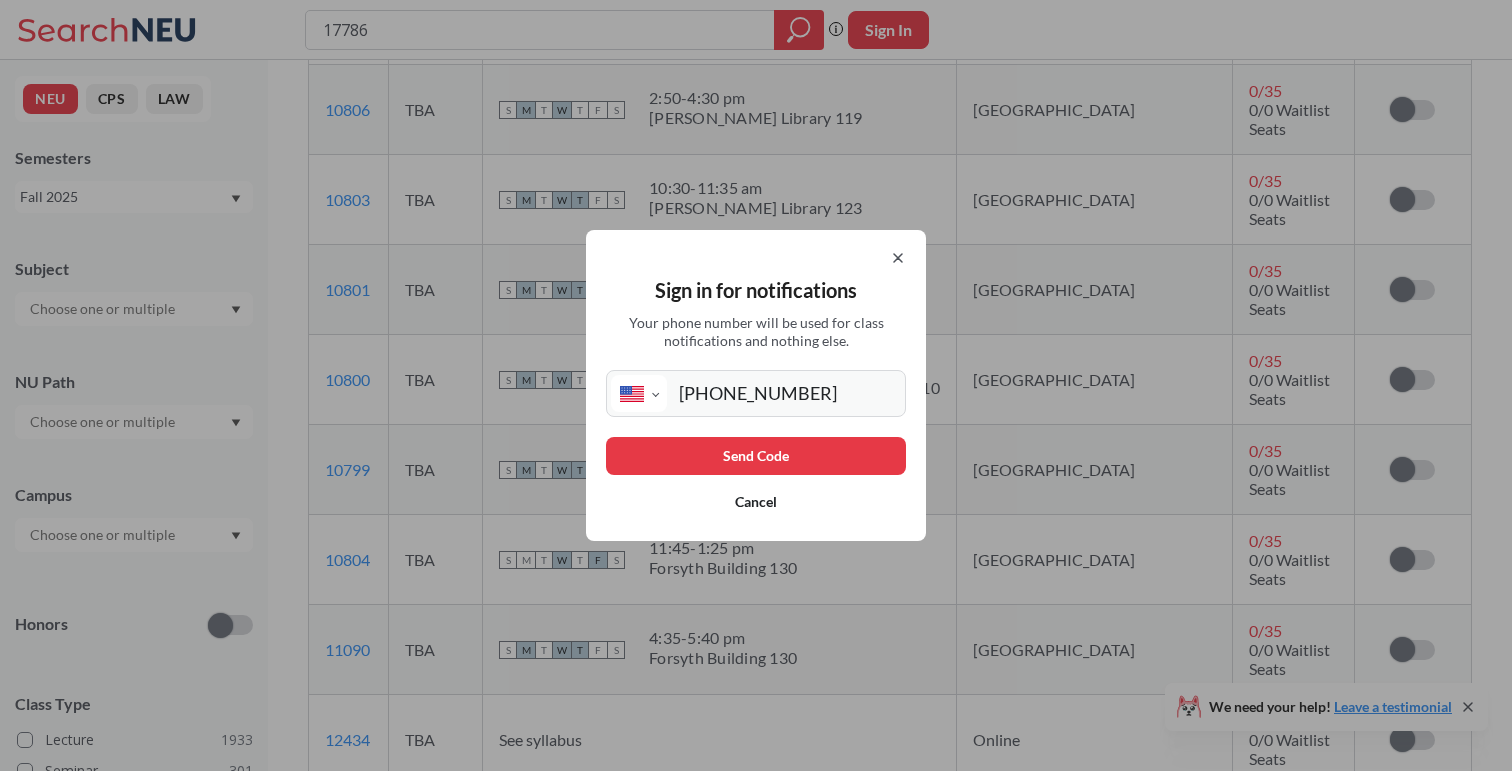 click on "Send Code" at bounding box center (756, 456) 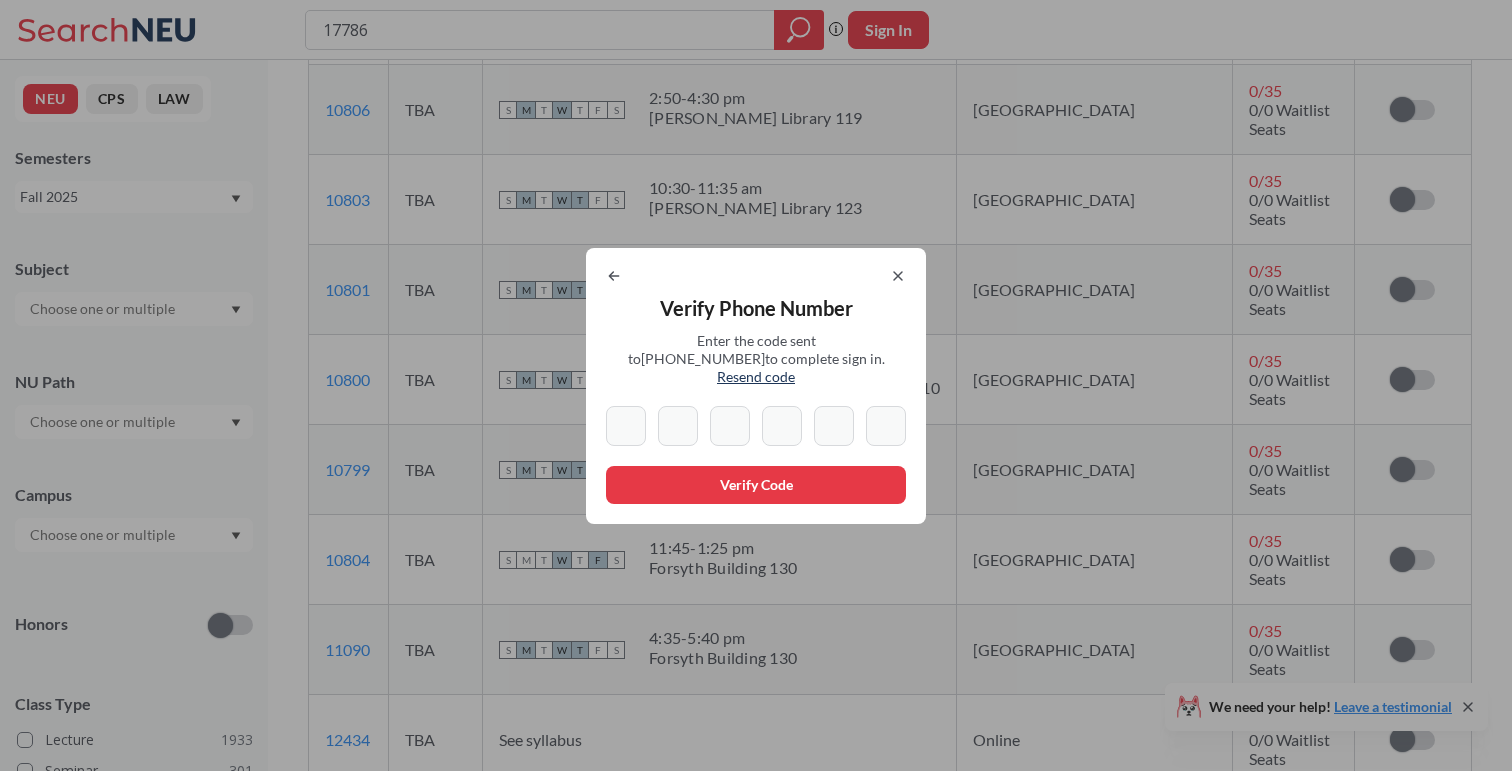 type on "6" 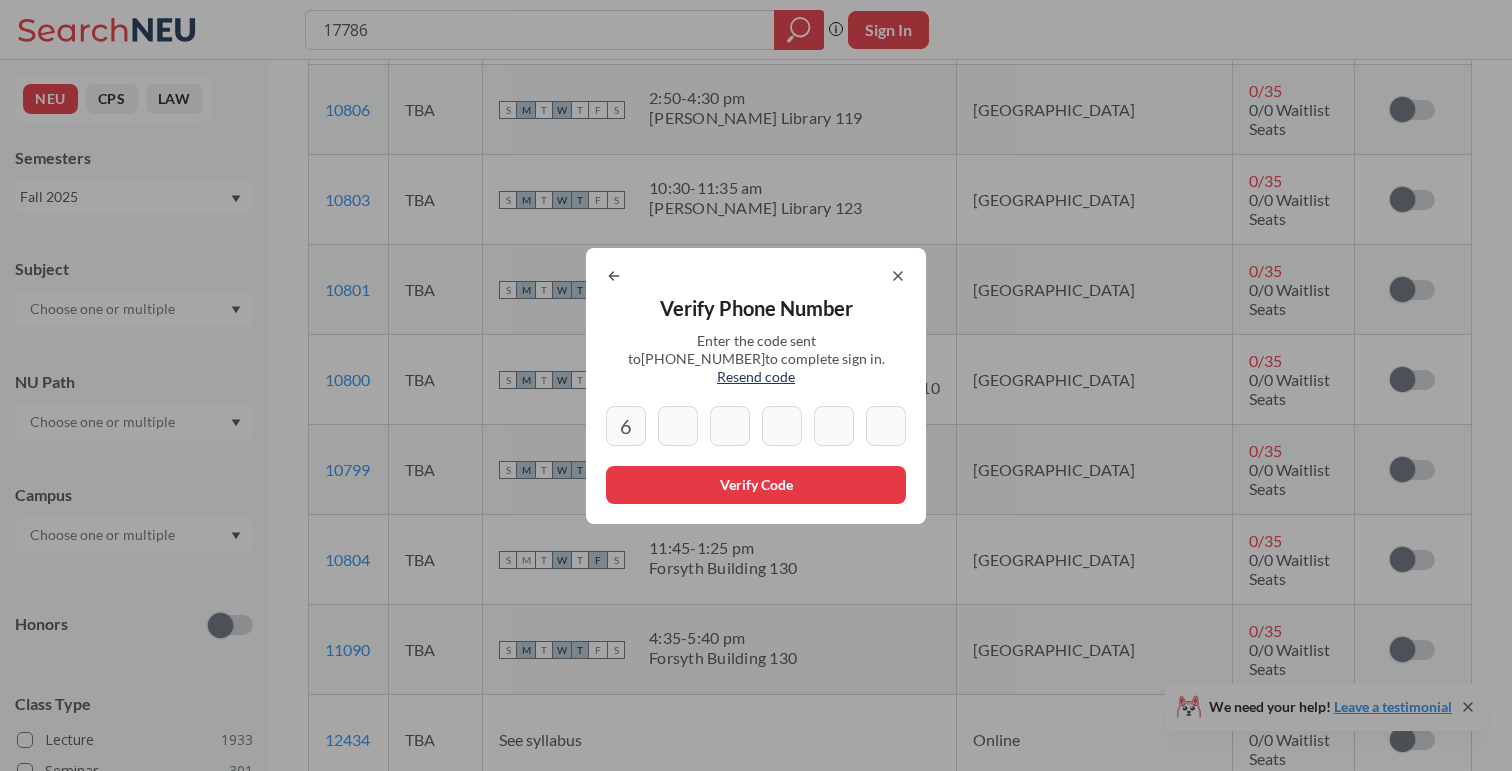 type on "1" 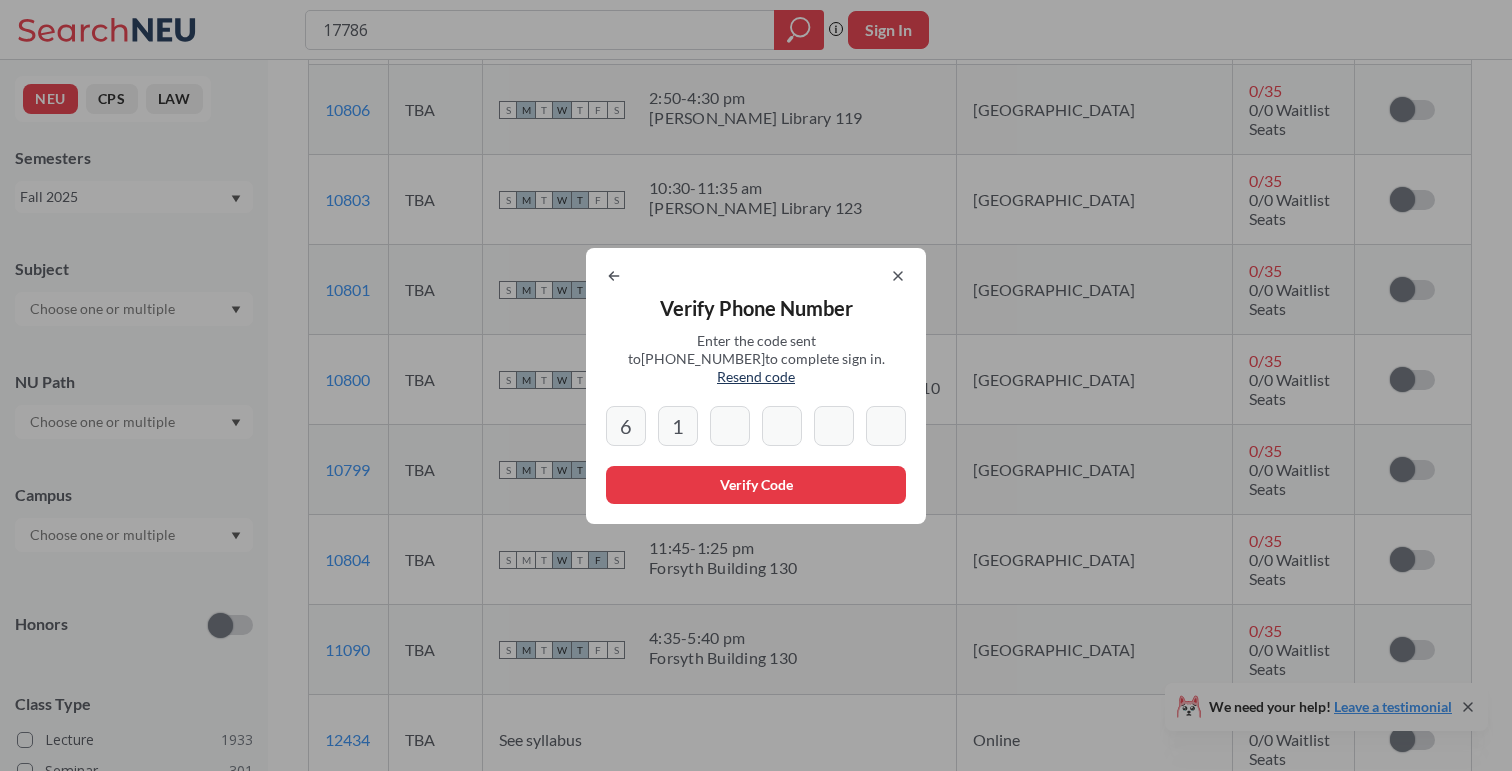 type on "8" 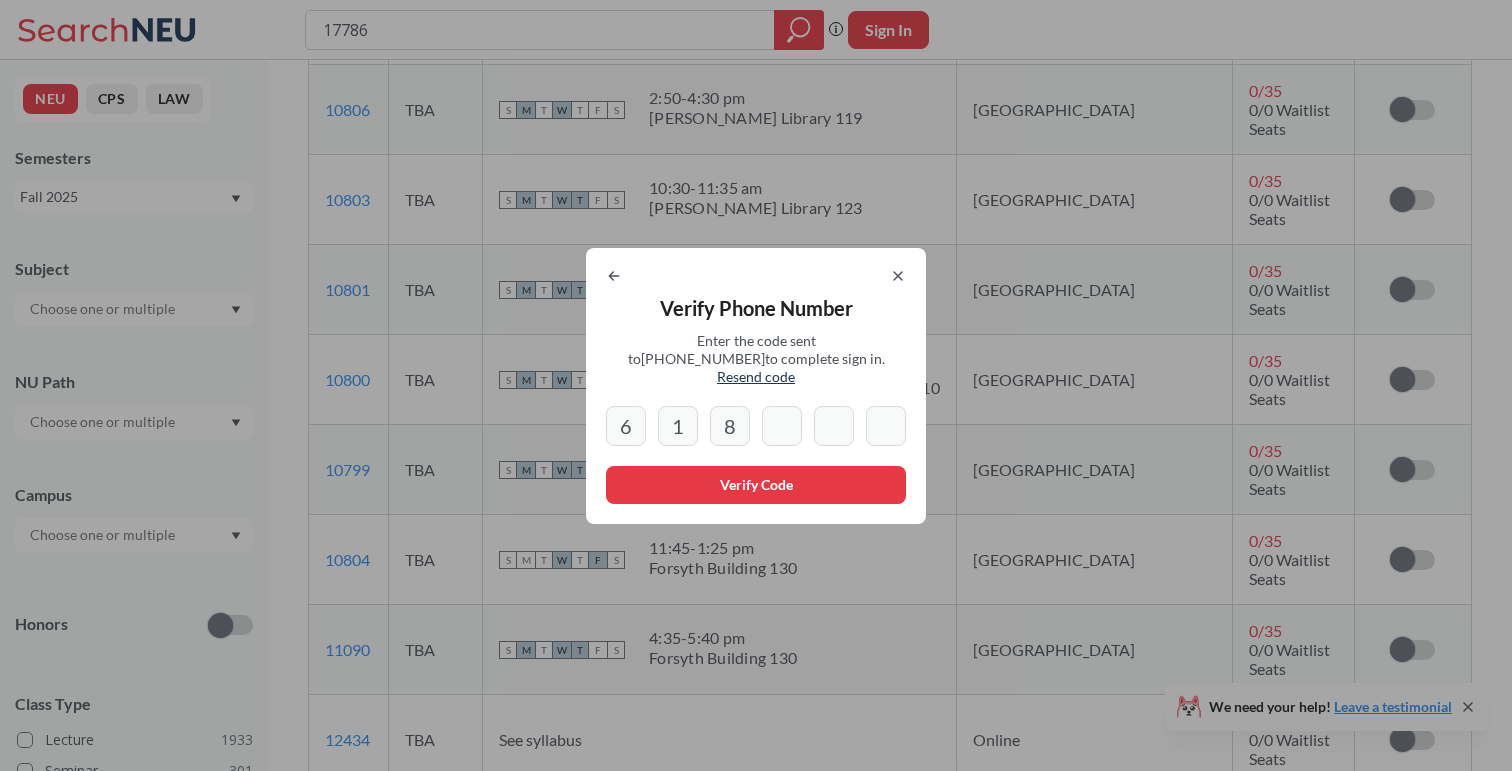 type on "1" 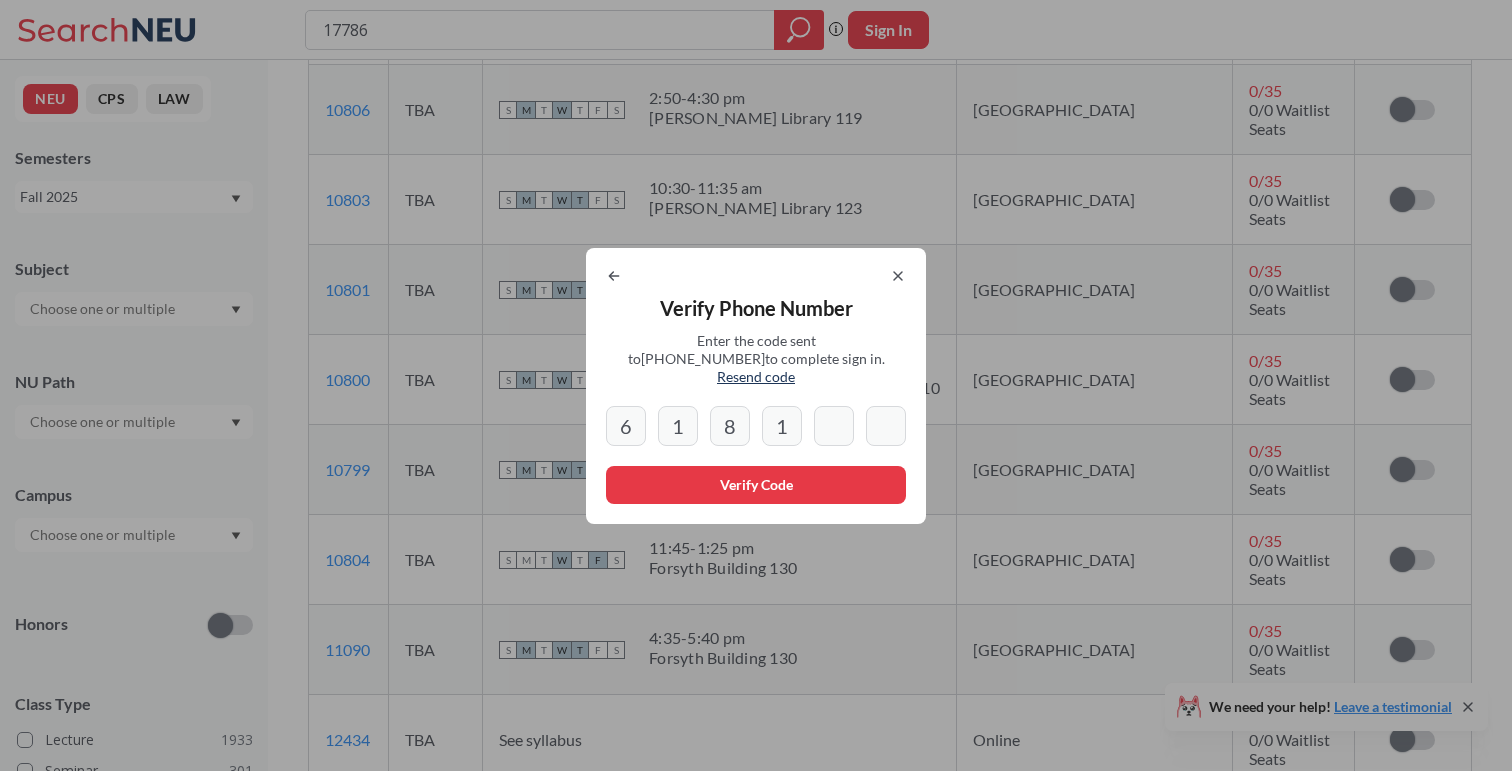 type on "6" 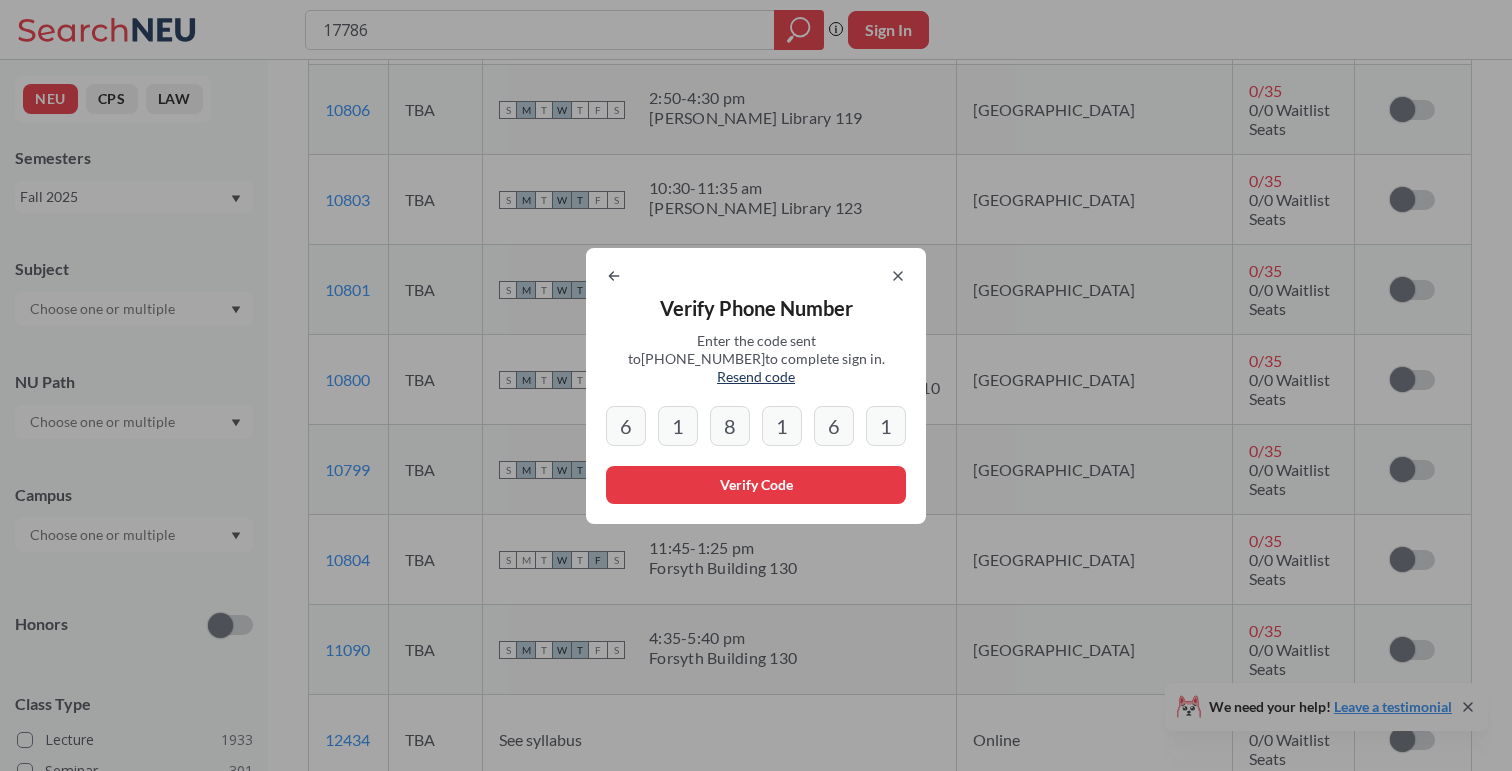 type on "1" 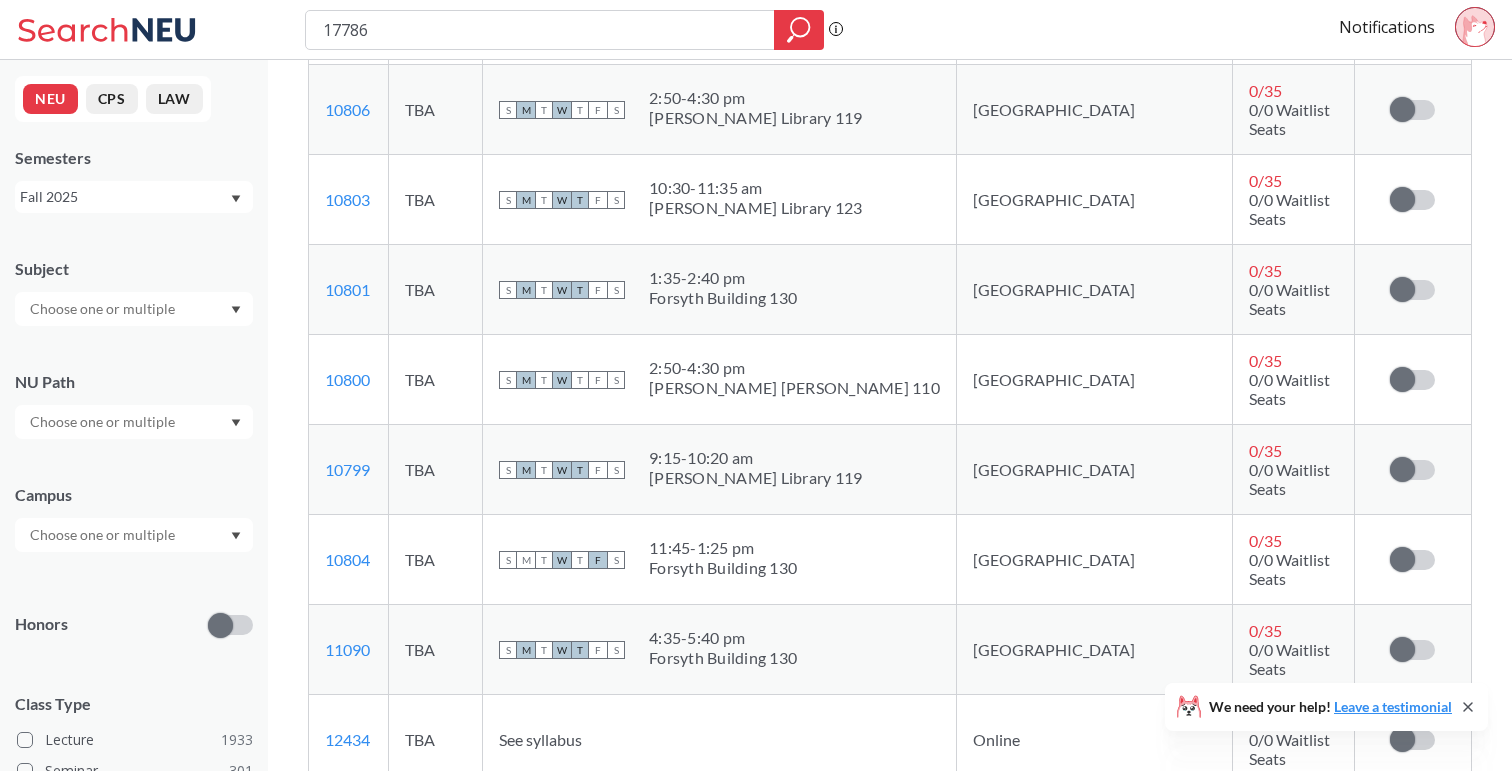 click at bounding box center (1402, 739) 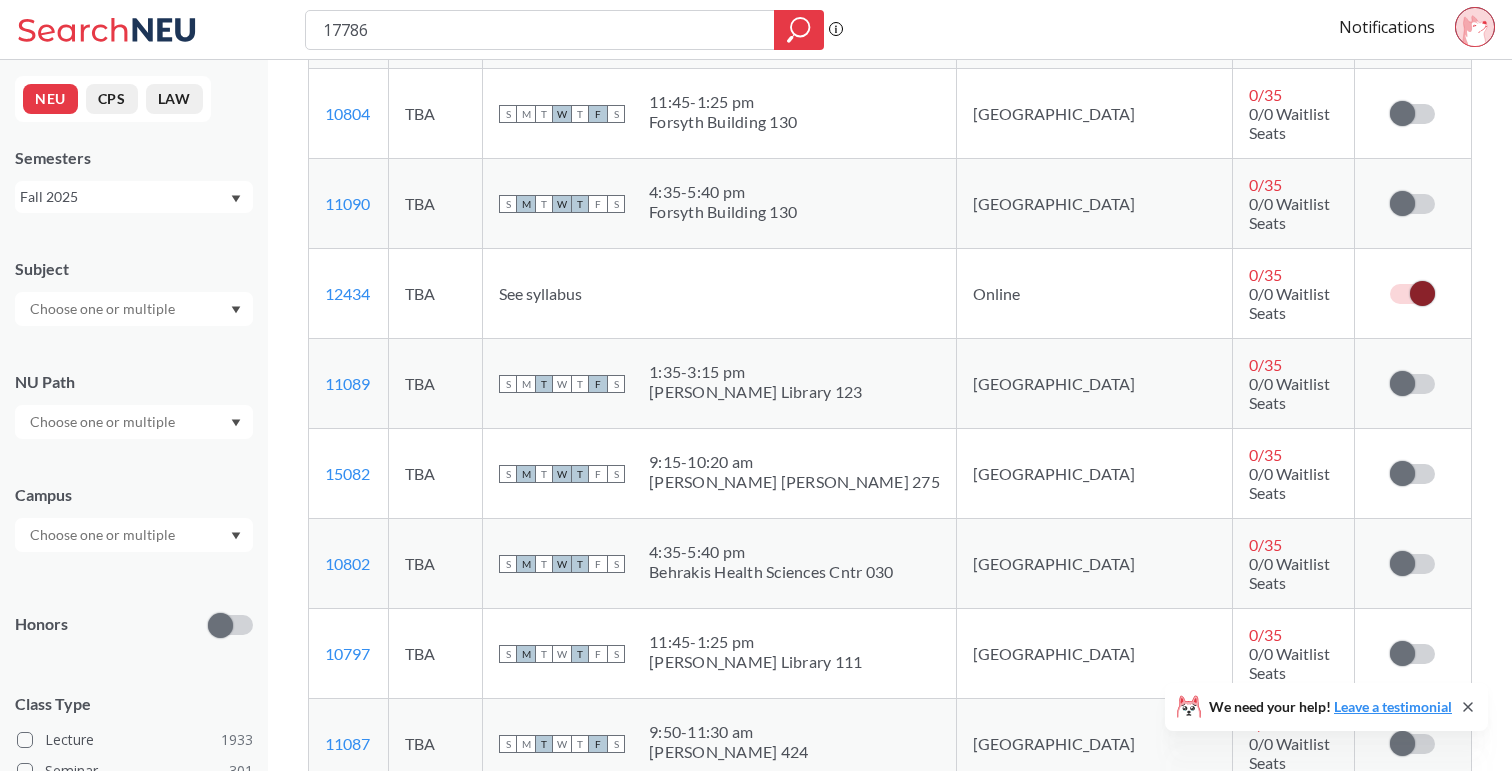scroll, scrollTop: 2079, scrollLeft: 0, axis: vertical 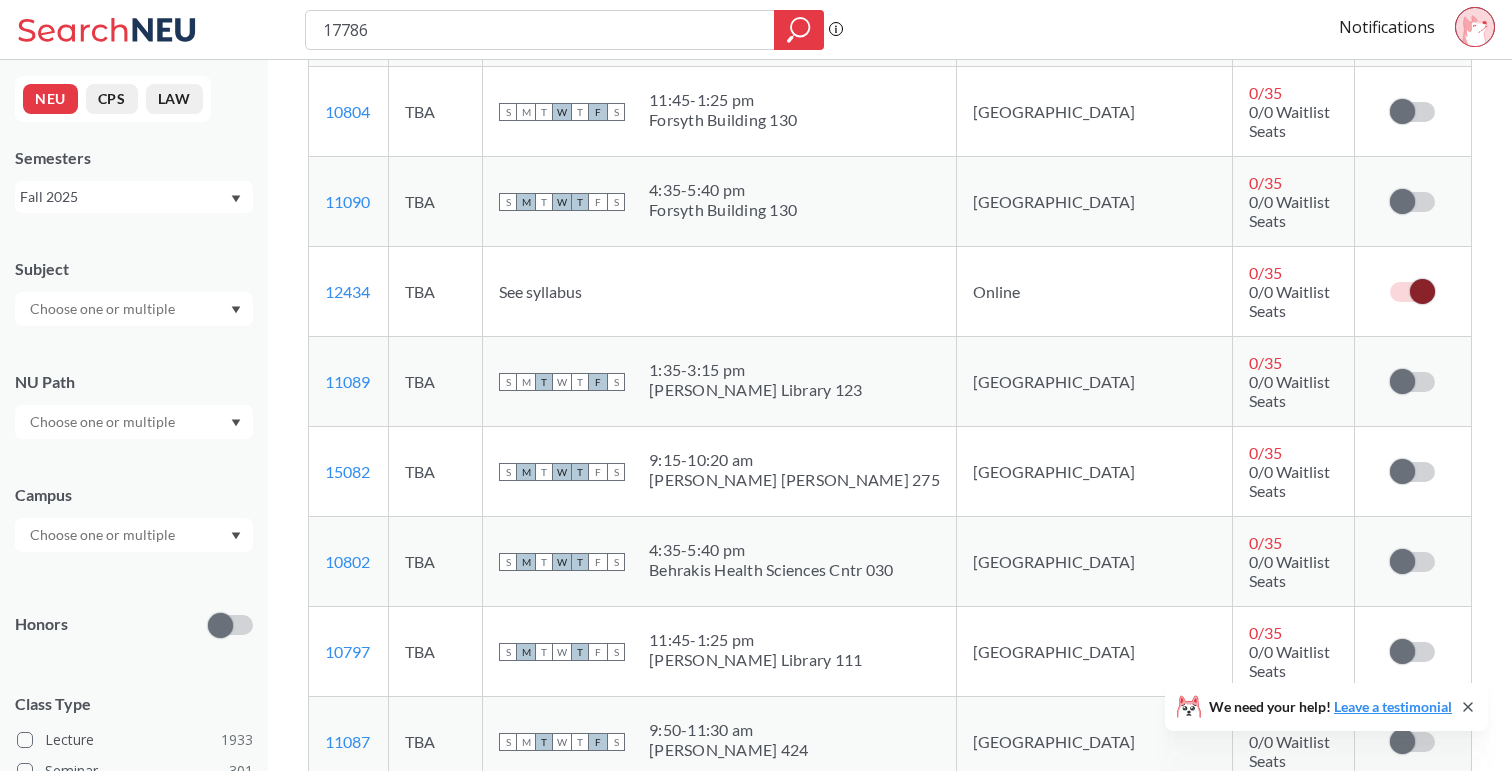 click at bounding box center [1402, 928] 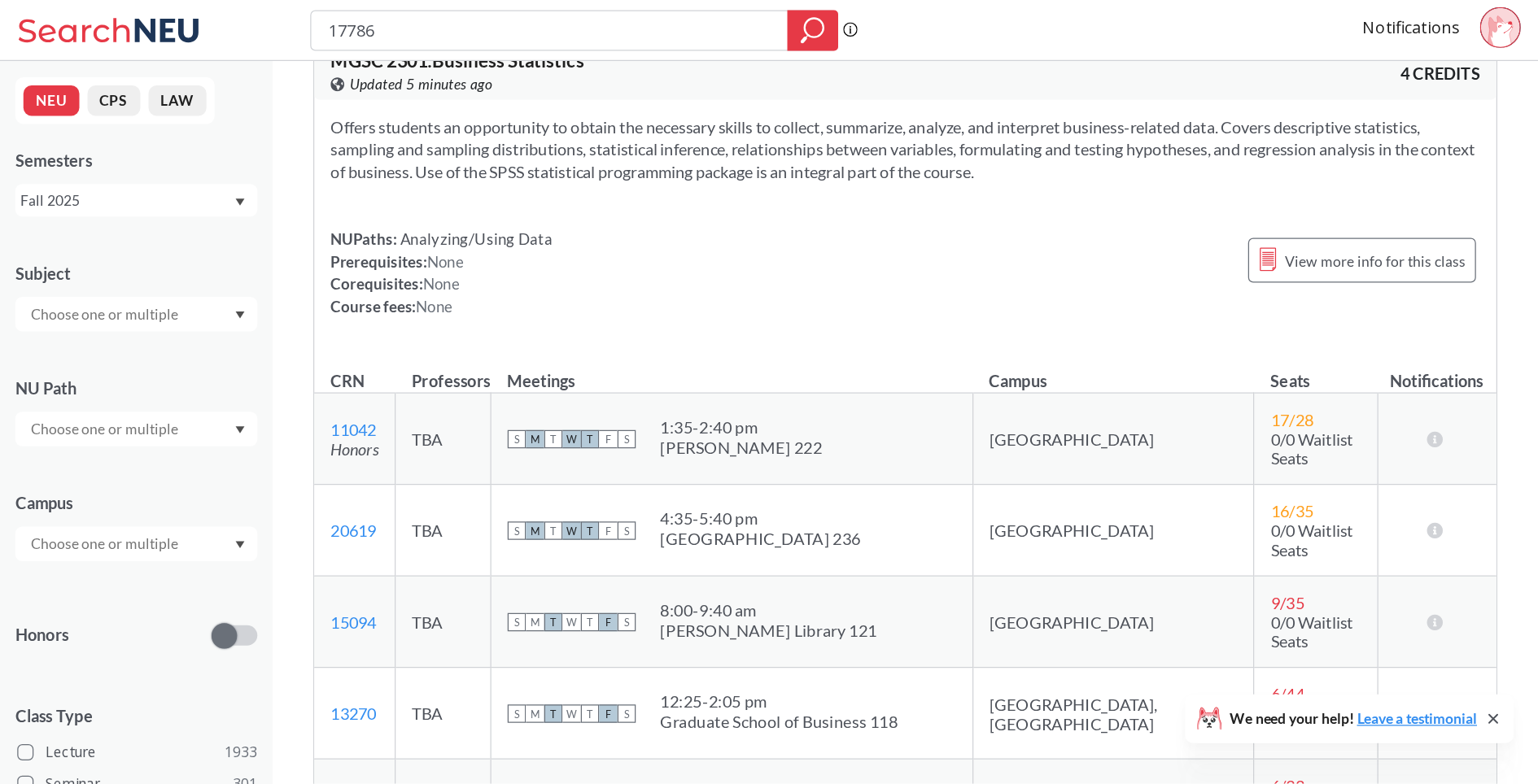 scroll, scrollTop: 0, scrollLeft: 0, axis: both 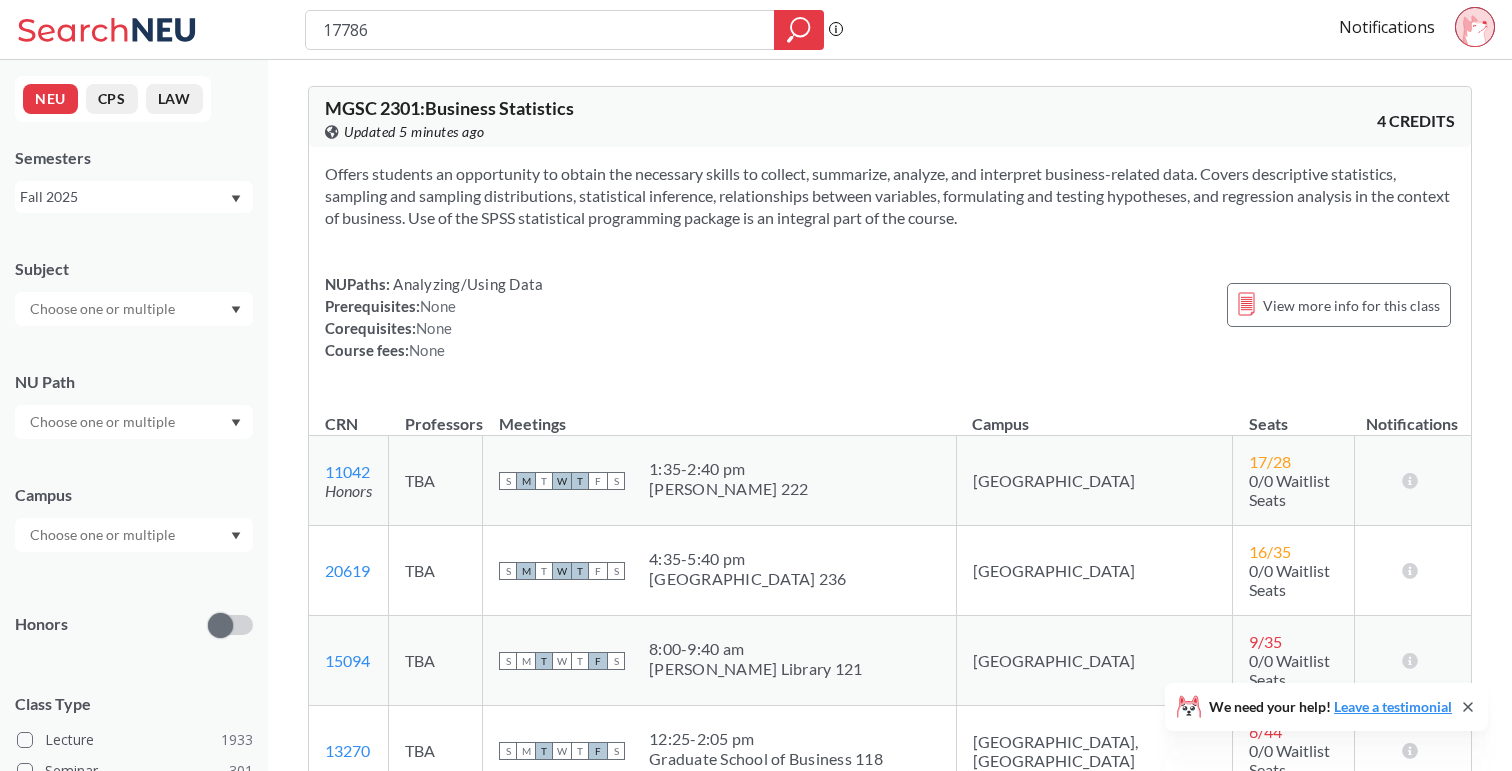 click 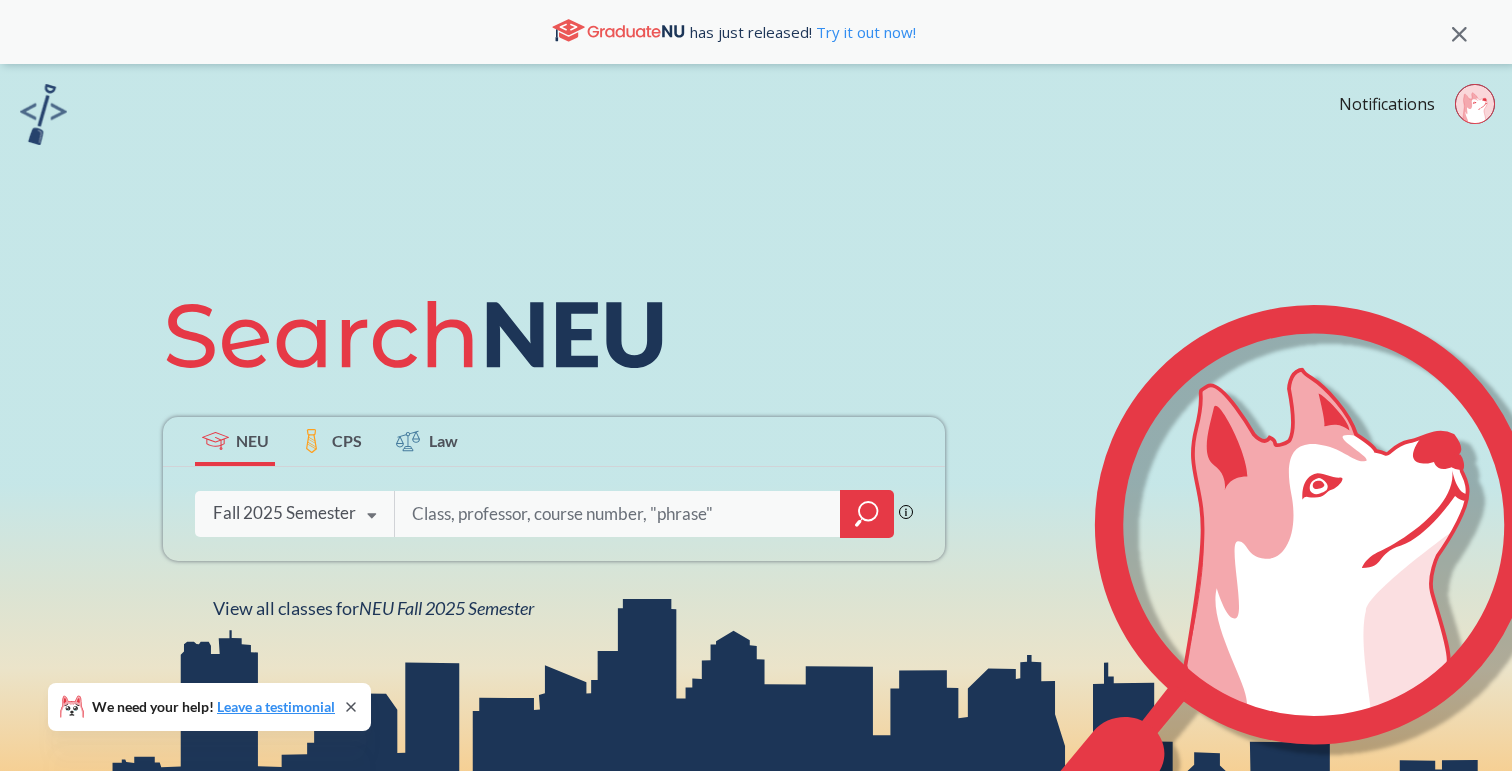 click 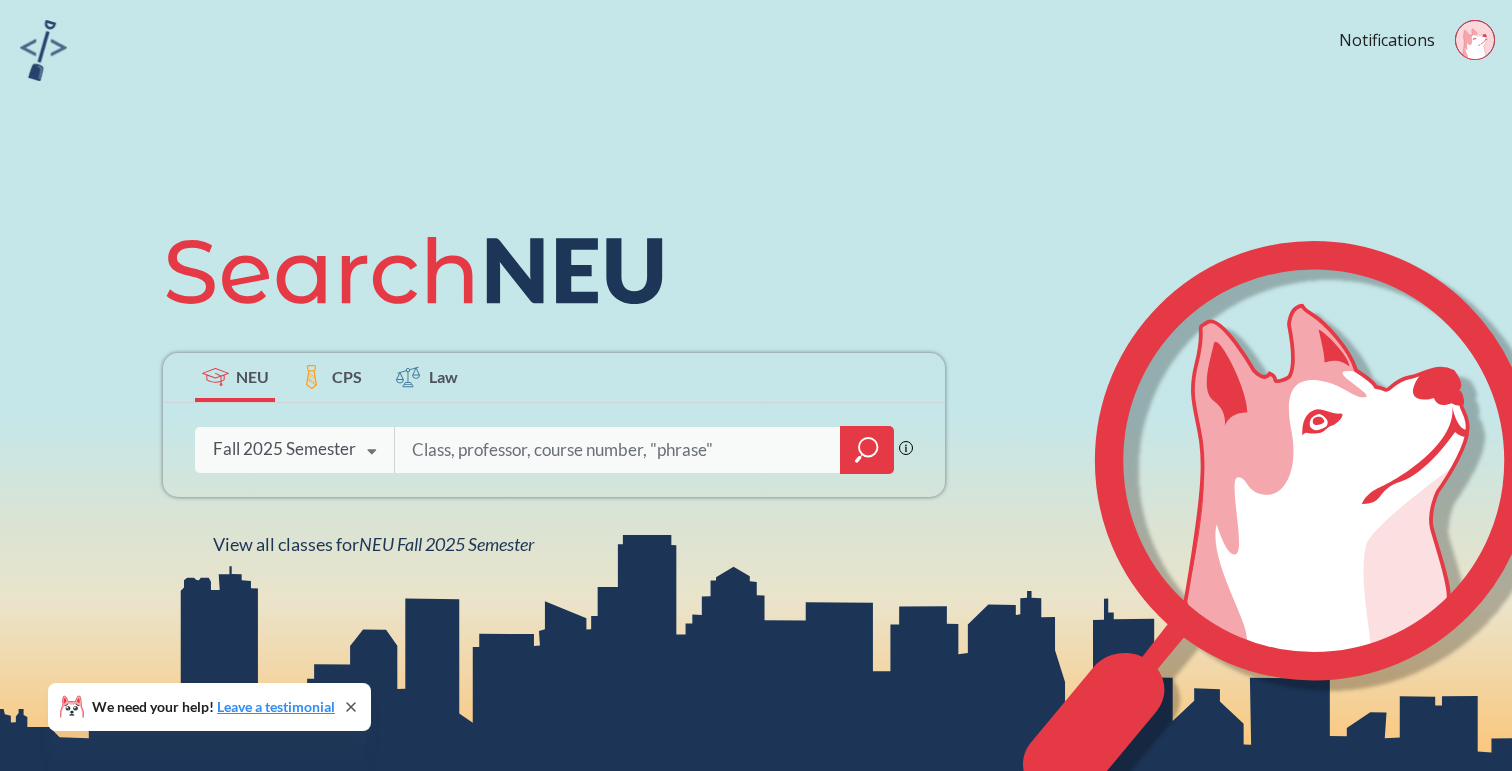 click 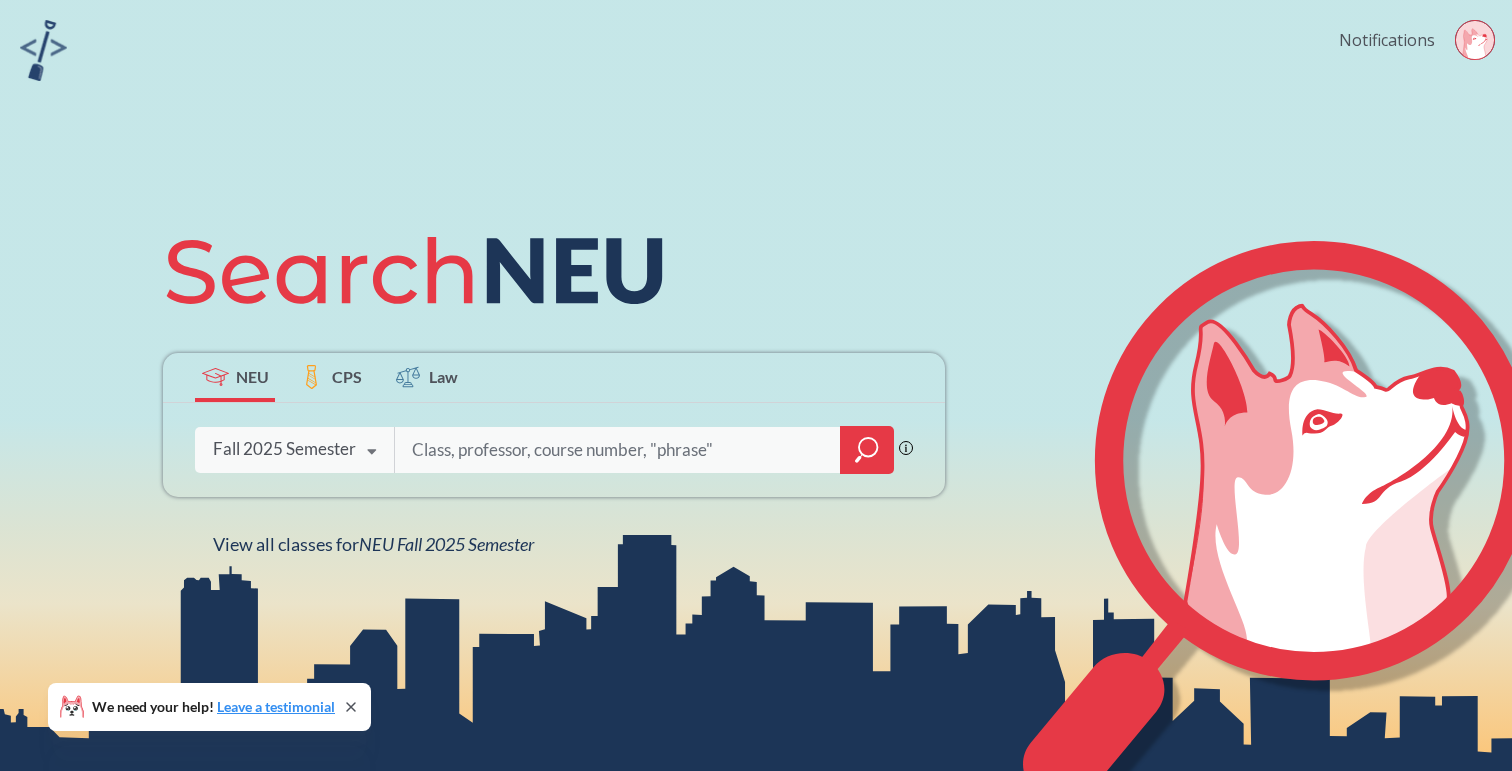 click on "Notifications" at bounding box center [1387, 40] 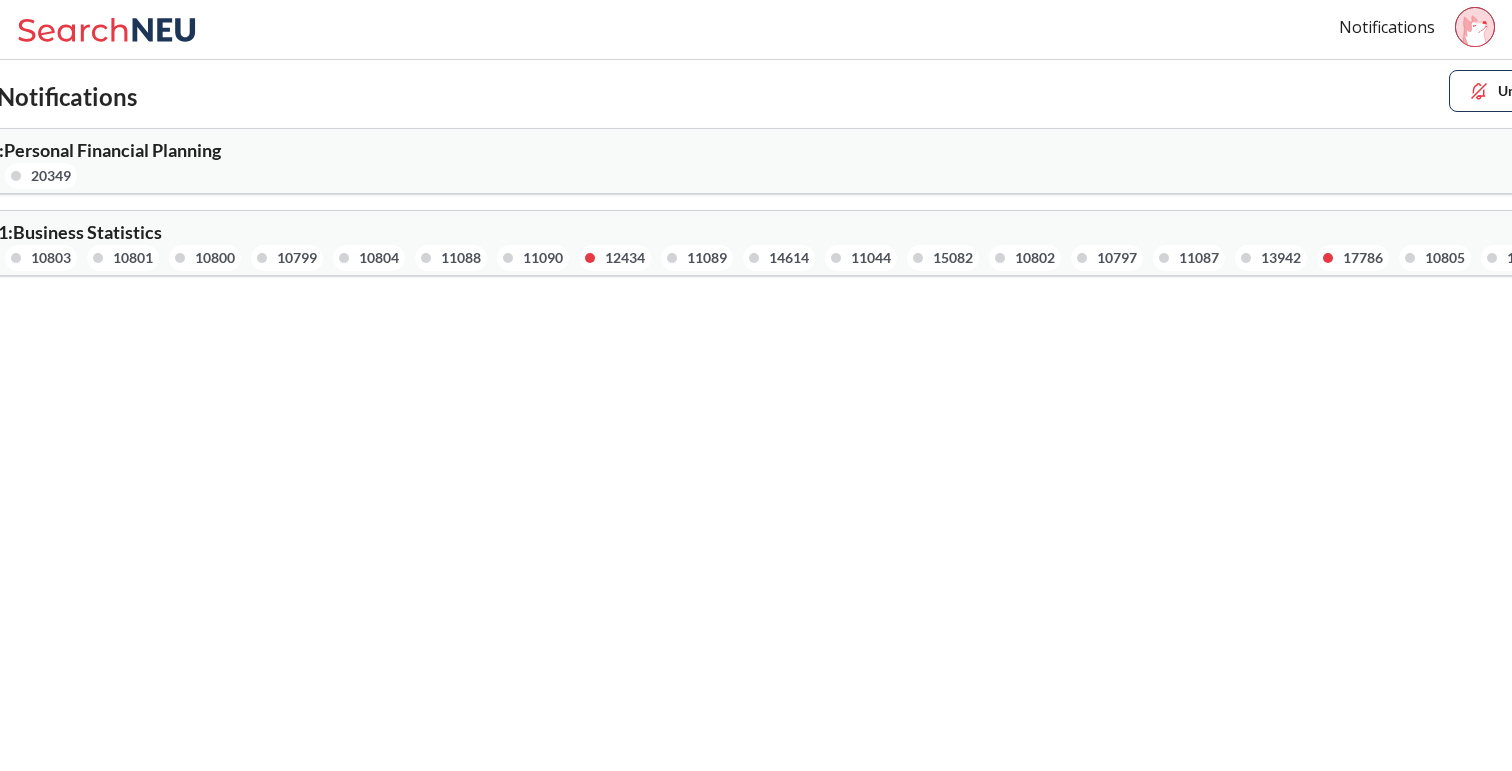 click on "MGSC   2301 :  Business Statistics [CREDIT_CARD_NUMBER] 10800 10799 10804 11088 11090 12434 11089 14614 11044 15082 10802 10797 11087 13942 17786 10805 17787 11043 10798 20617 20618" at bounding box center [334, 247] 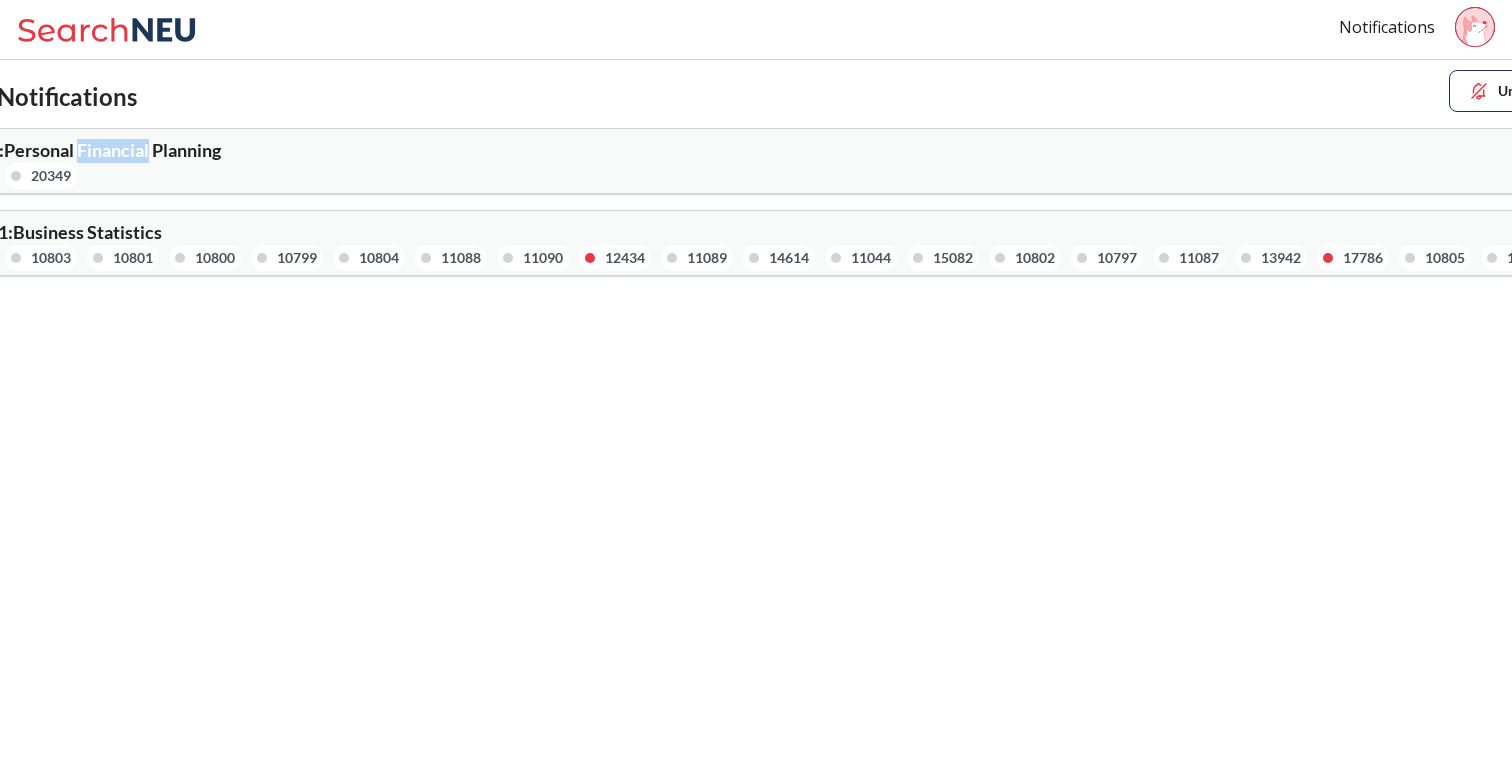 click on "FINA   4412 :  Personal Financial Planning" at bounding box center [67, 150] 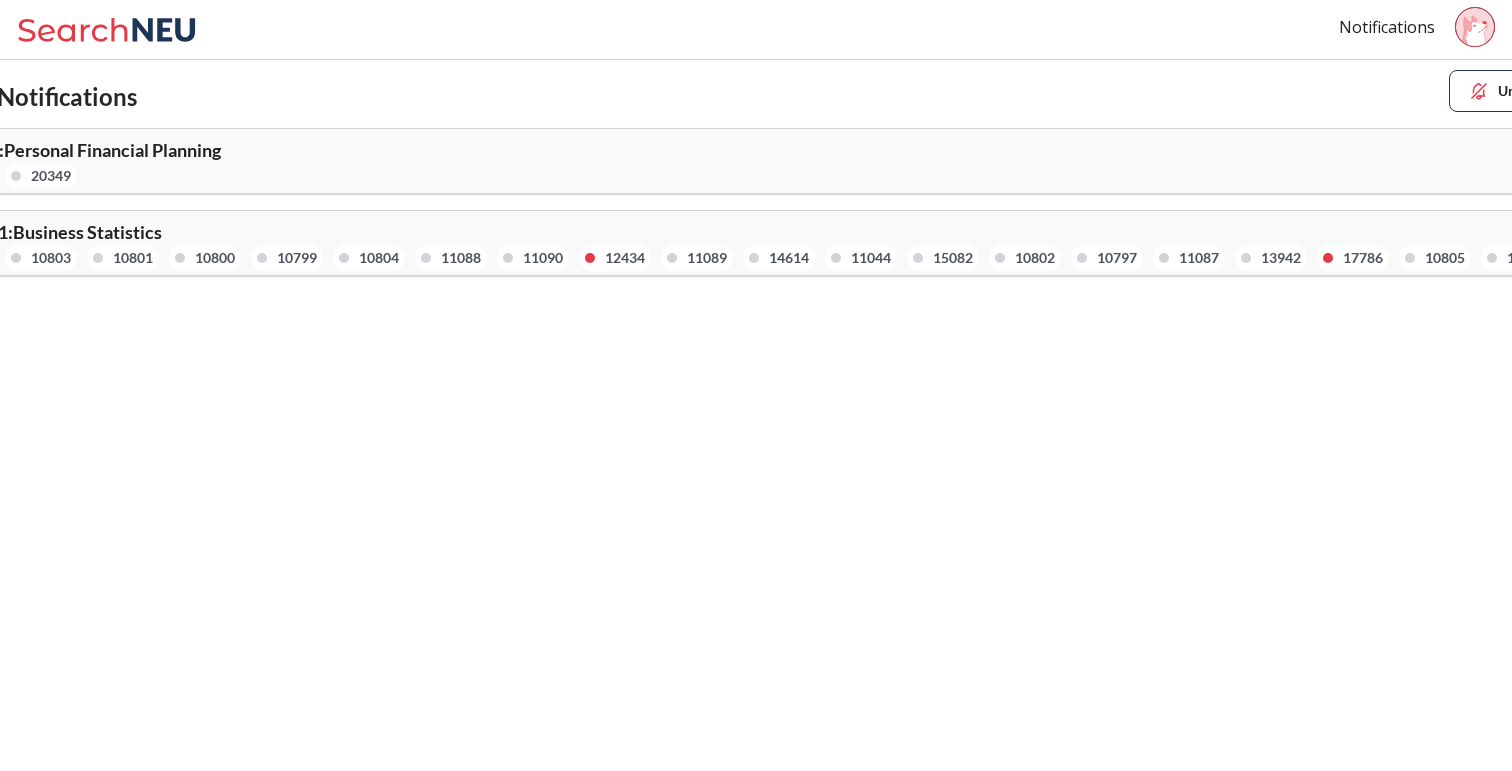 click on "20349" at bounding box center [51, 176] 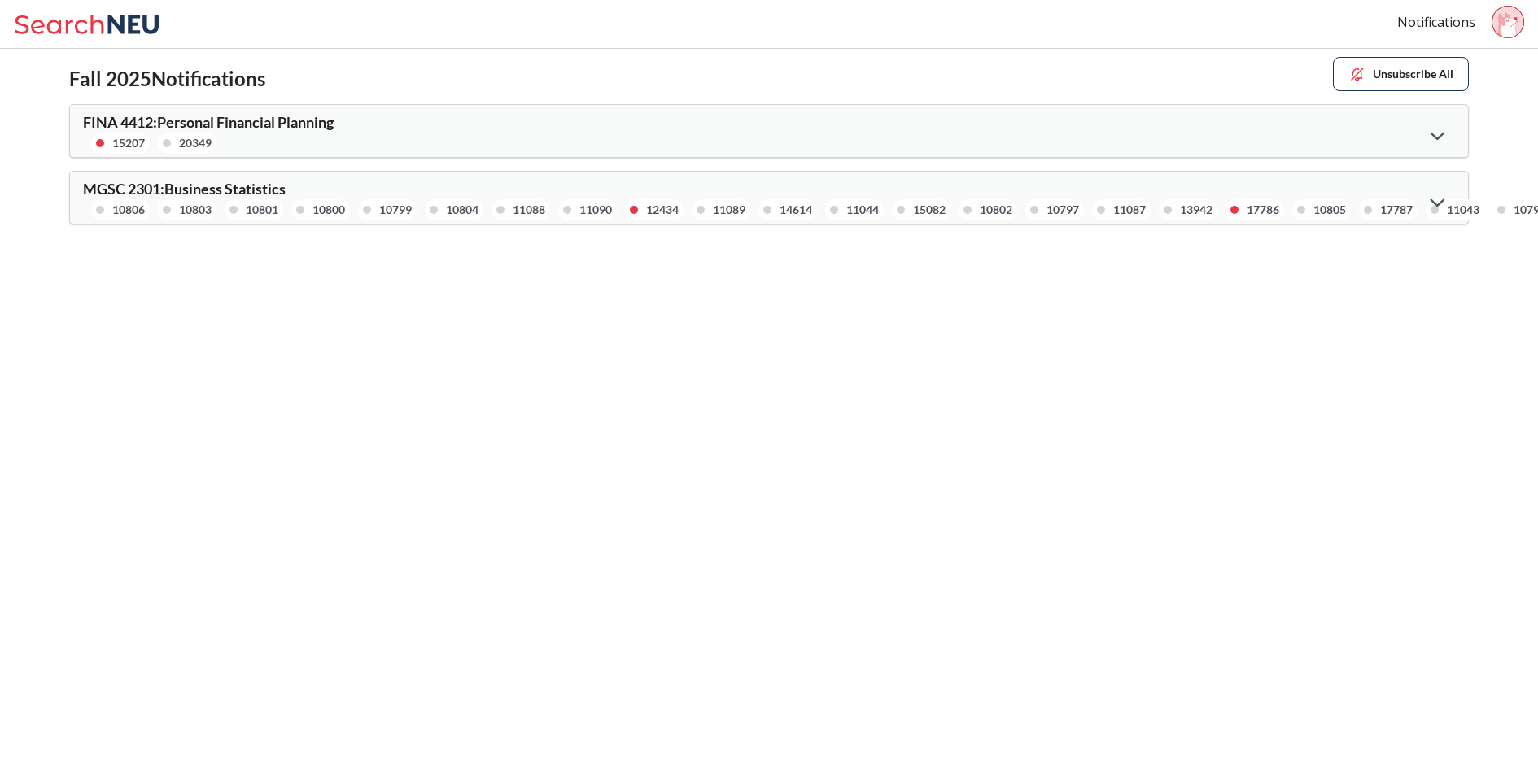 click on "15207" at bounding box center (129, 143) 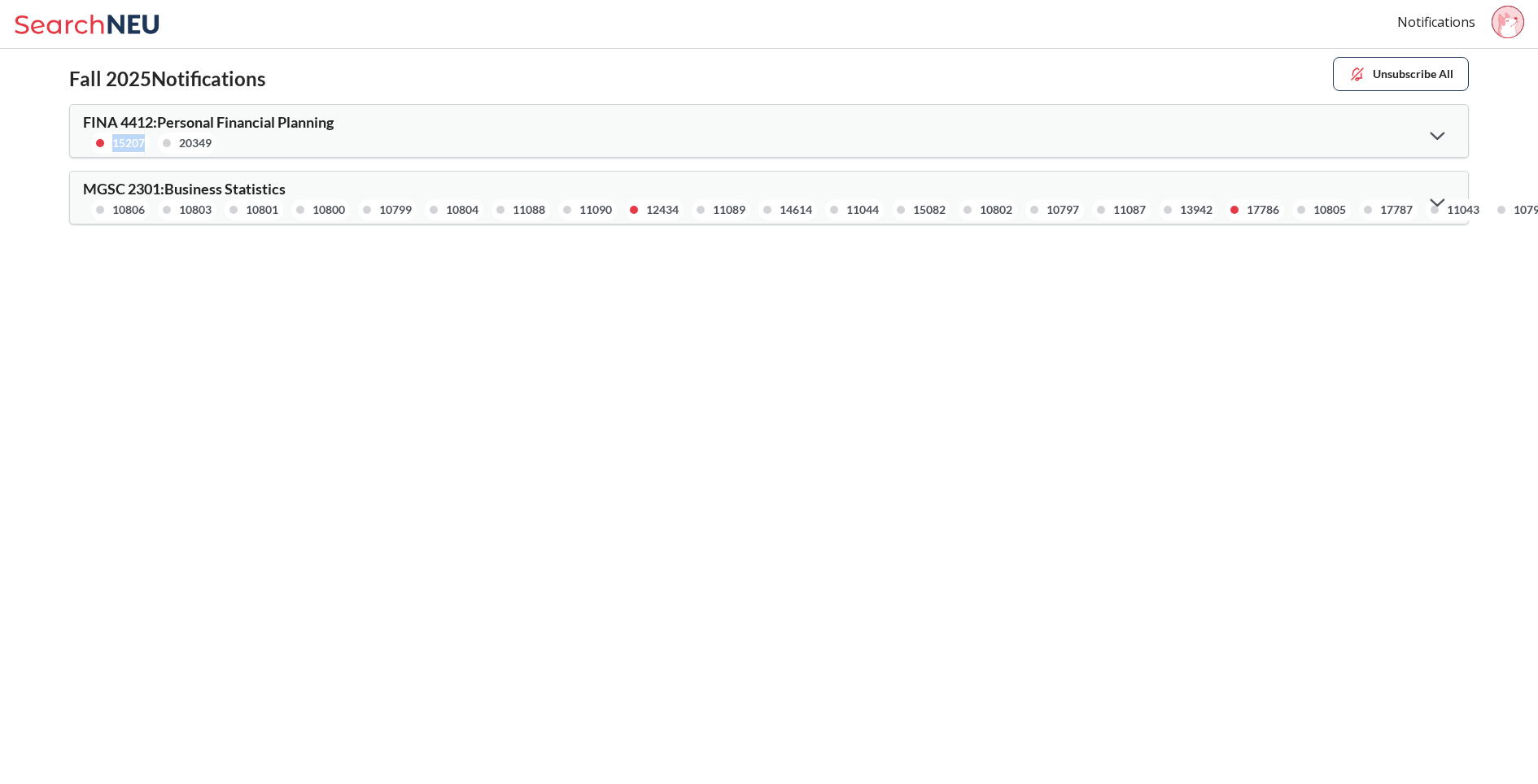 click on "15207" at bounding box center [129, 143] 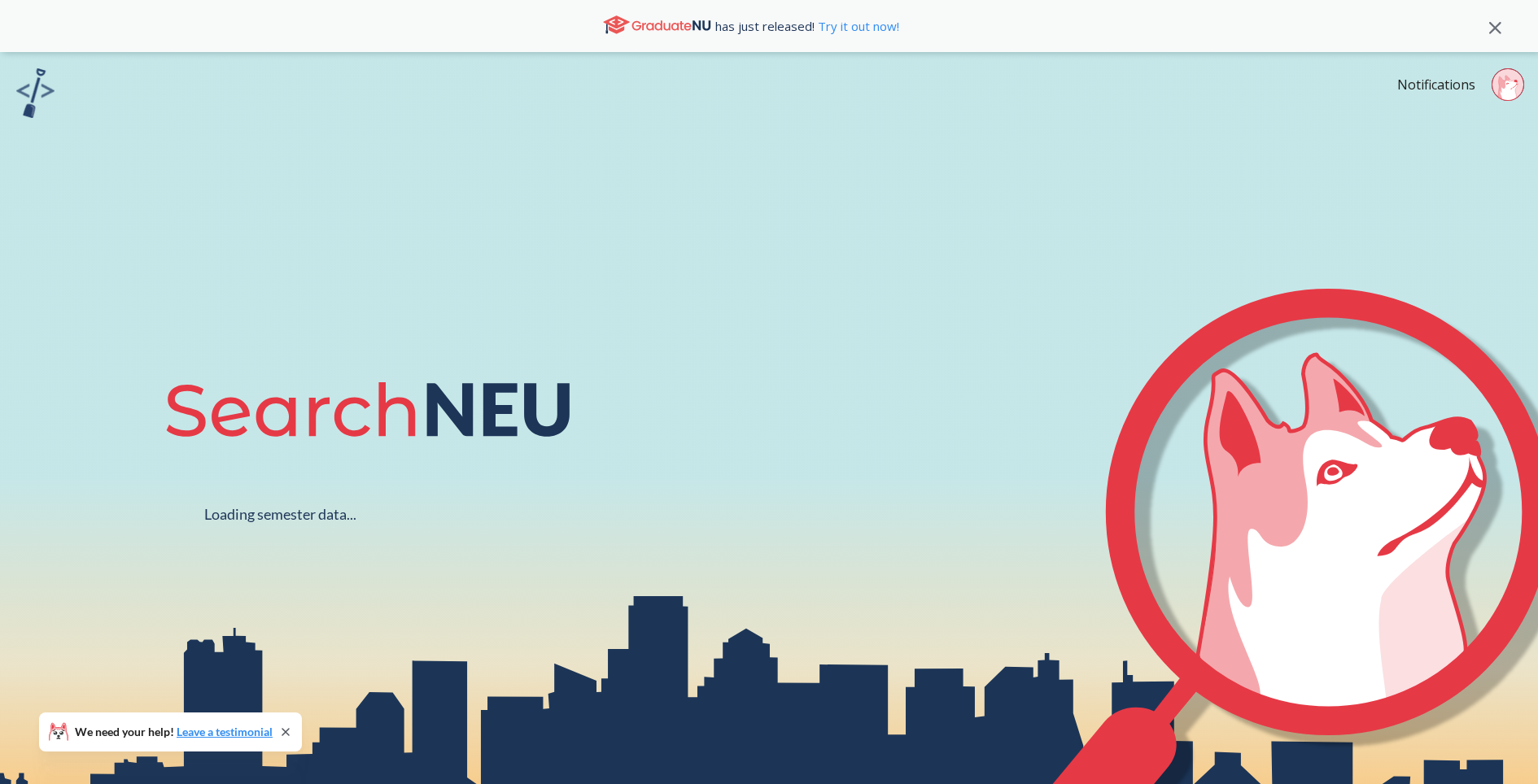 scroll, scrollTop: 0, scrollLeft: 0, axis: both 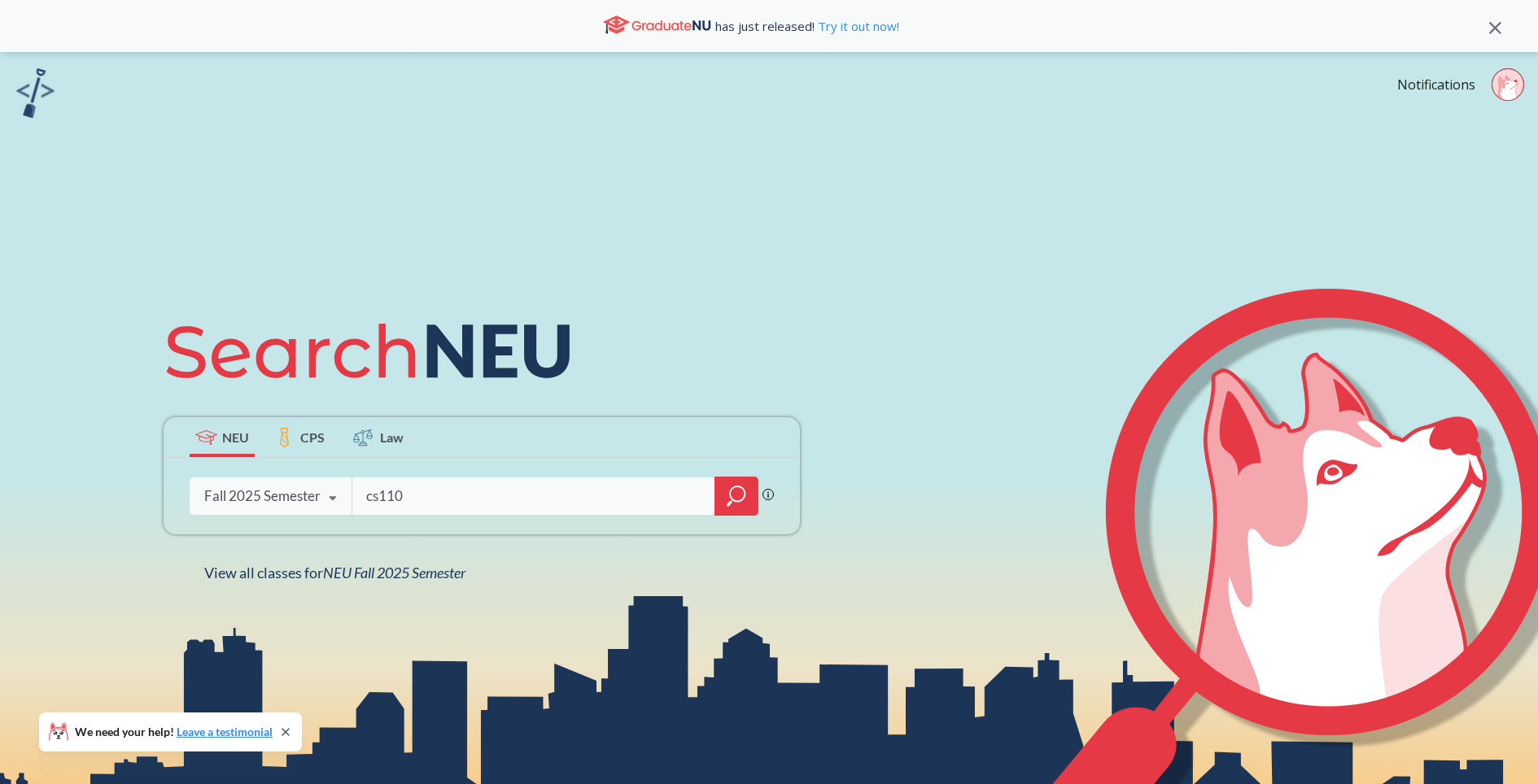 type on "cs1100" 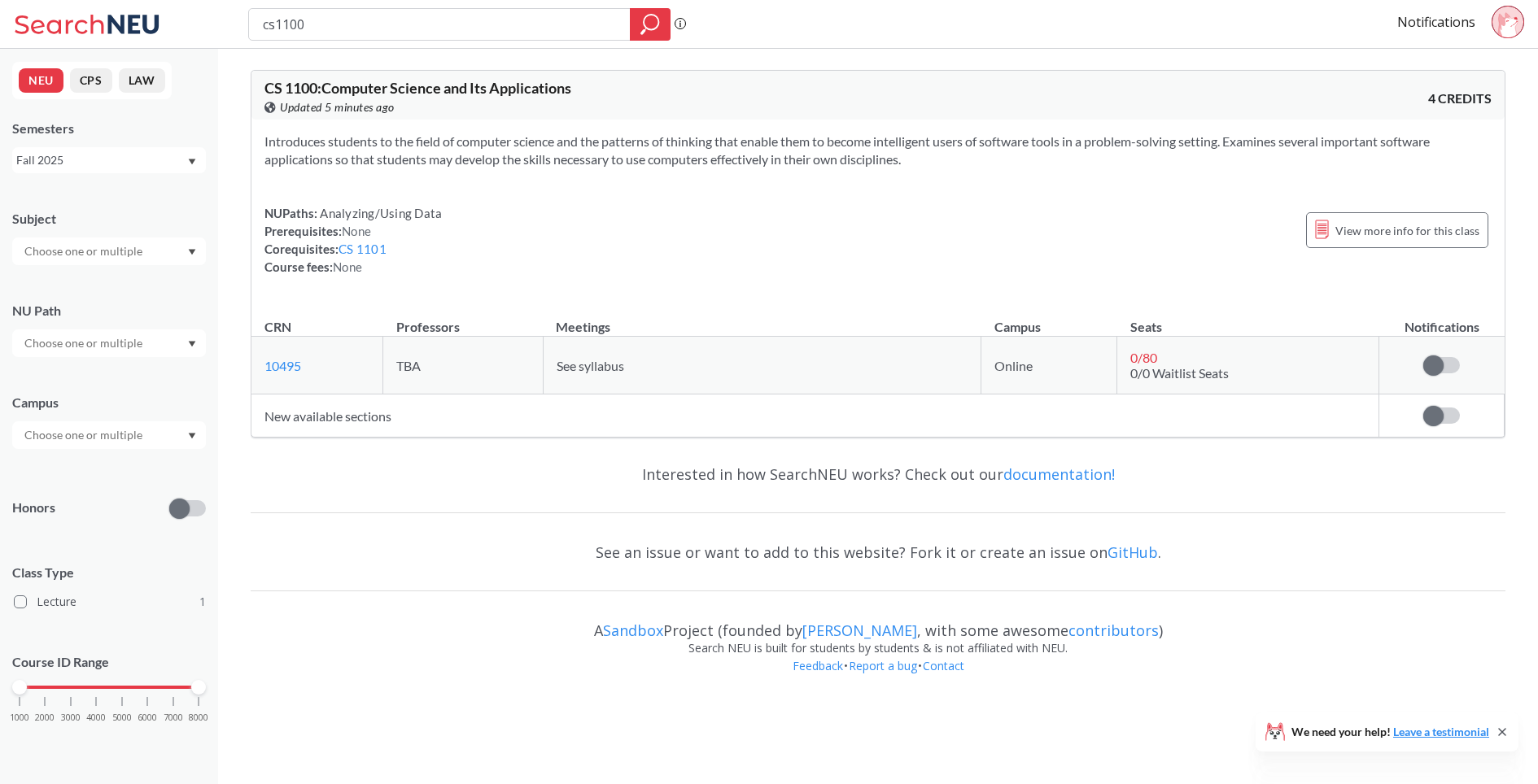 click on "See syllabus" at bounding box center (590, 365) 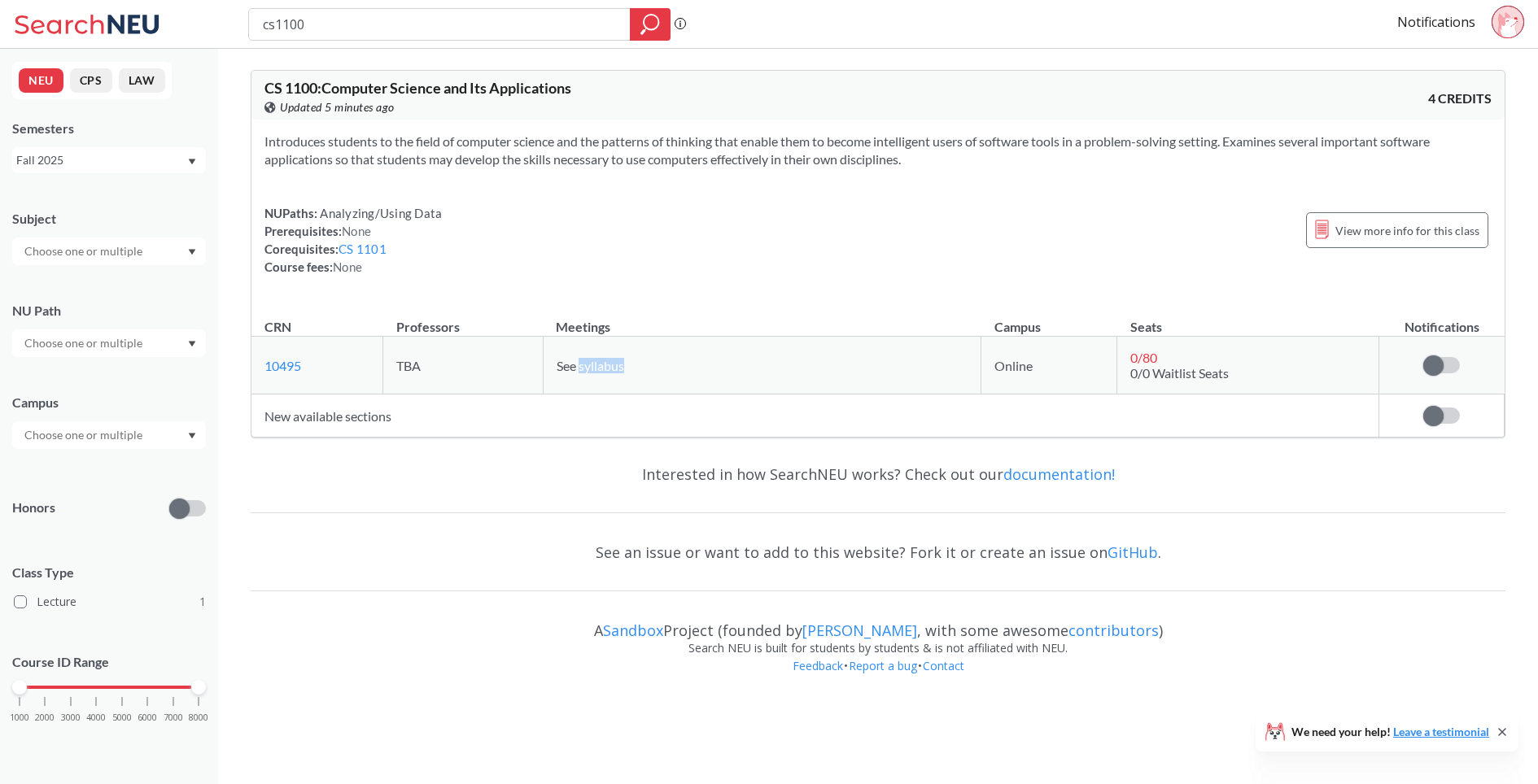 click on "See syllabus" at bounding box center (590, 365) 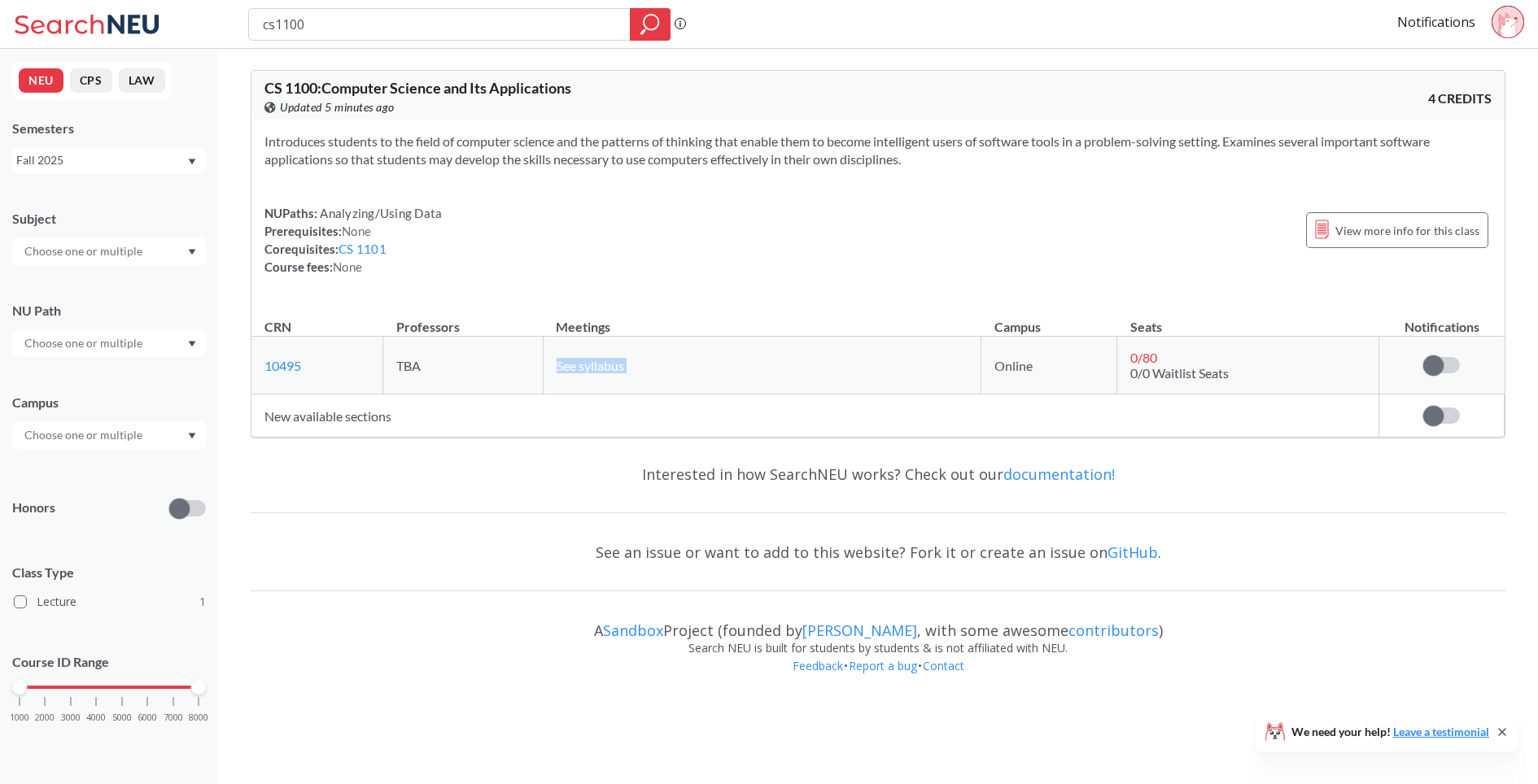 click on "See syllabus" at bounding box center (590, 365) 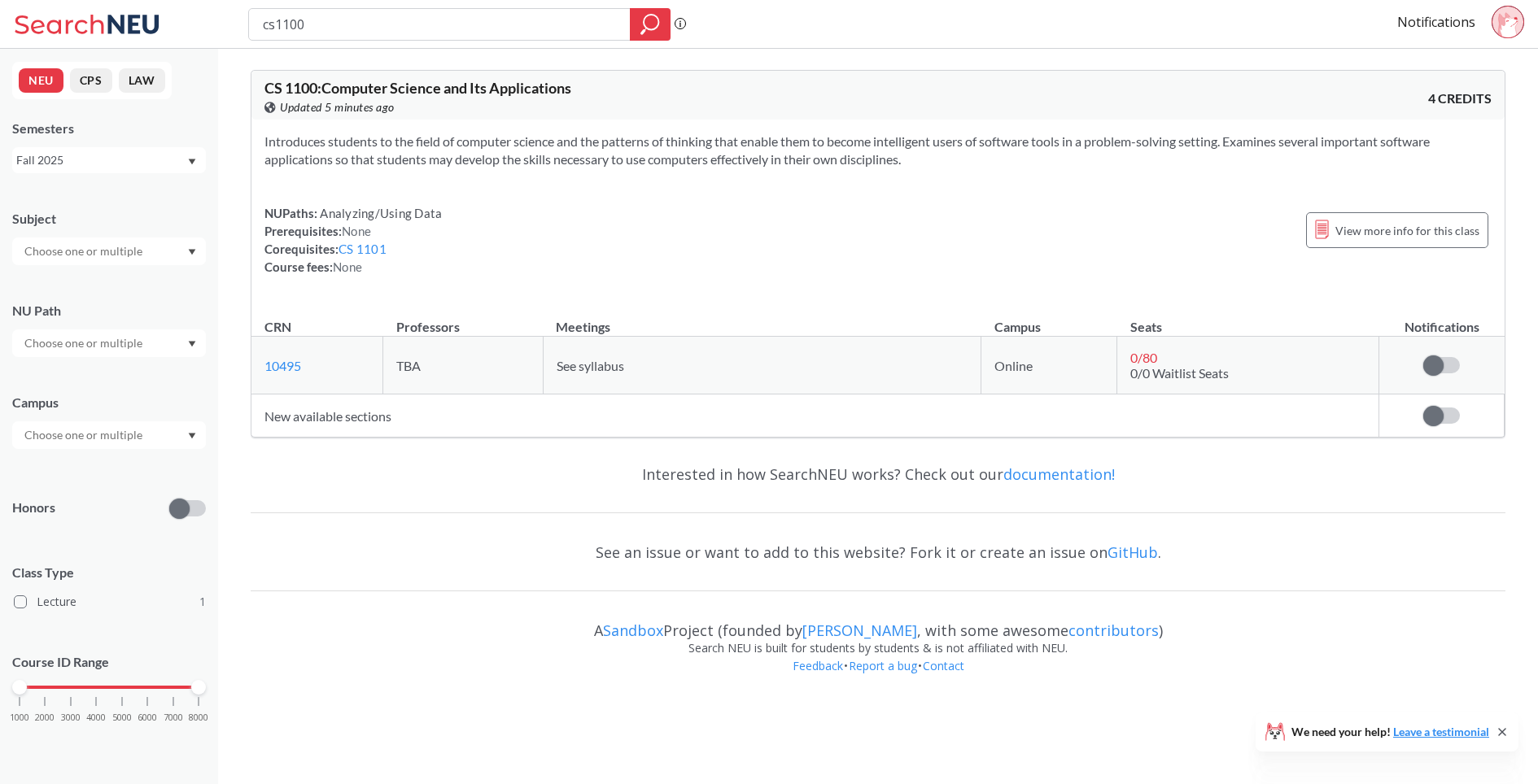 click on "New available sections" at bounding box center (815, 416) 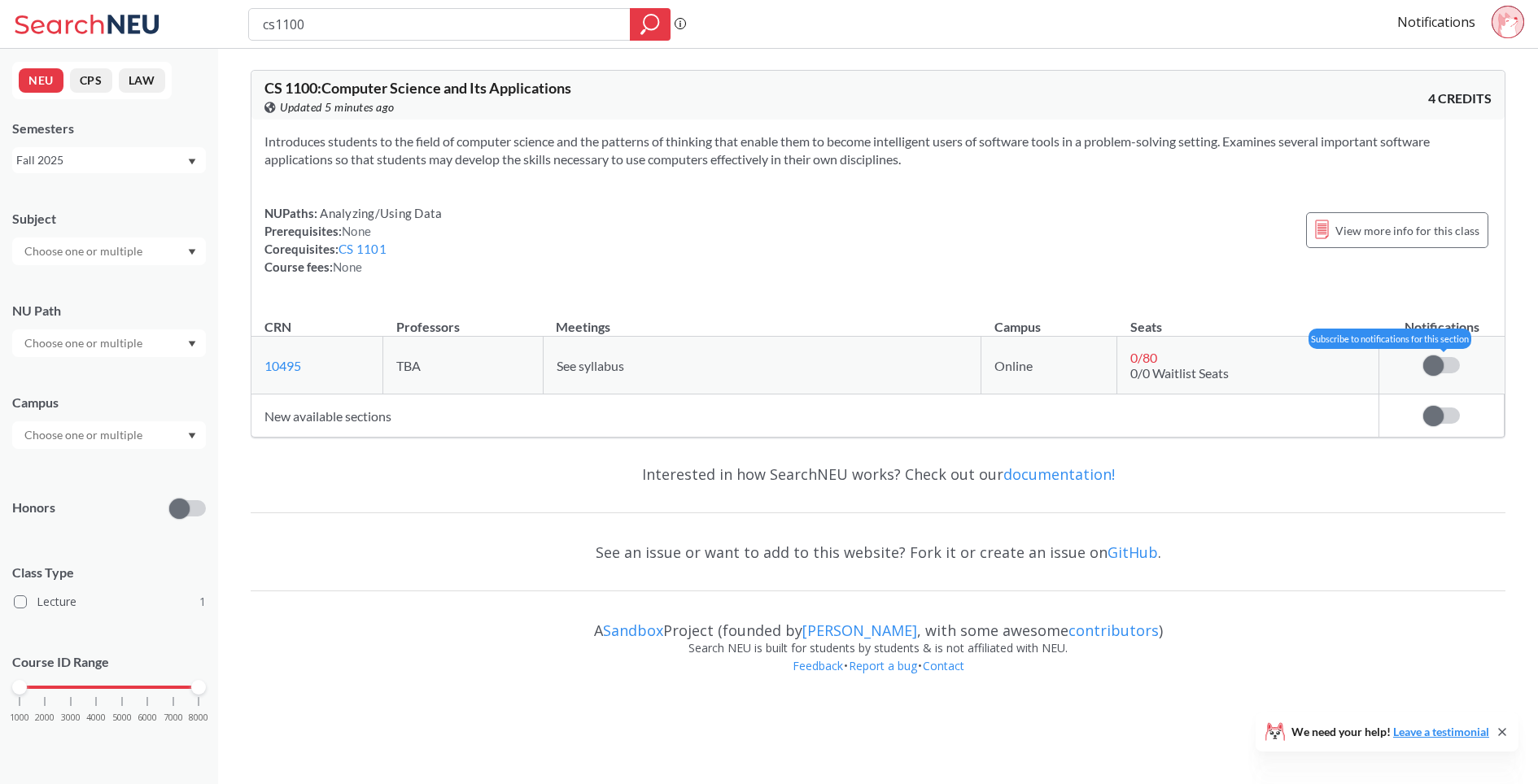 click at bounding box center [1433, 365] 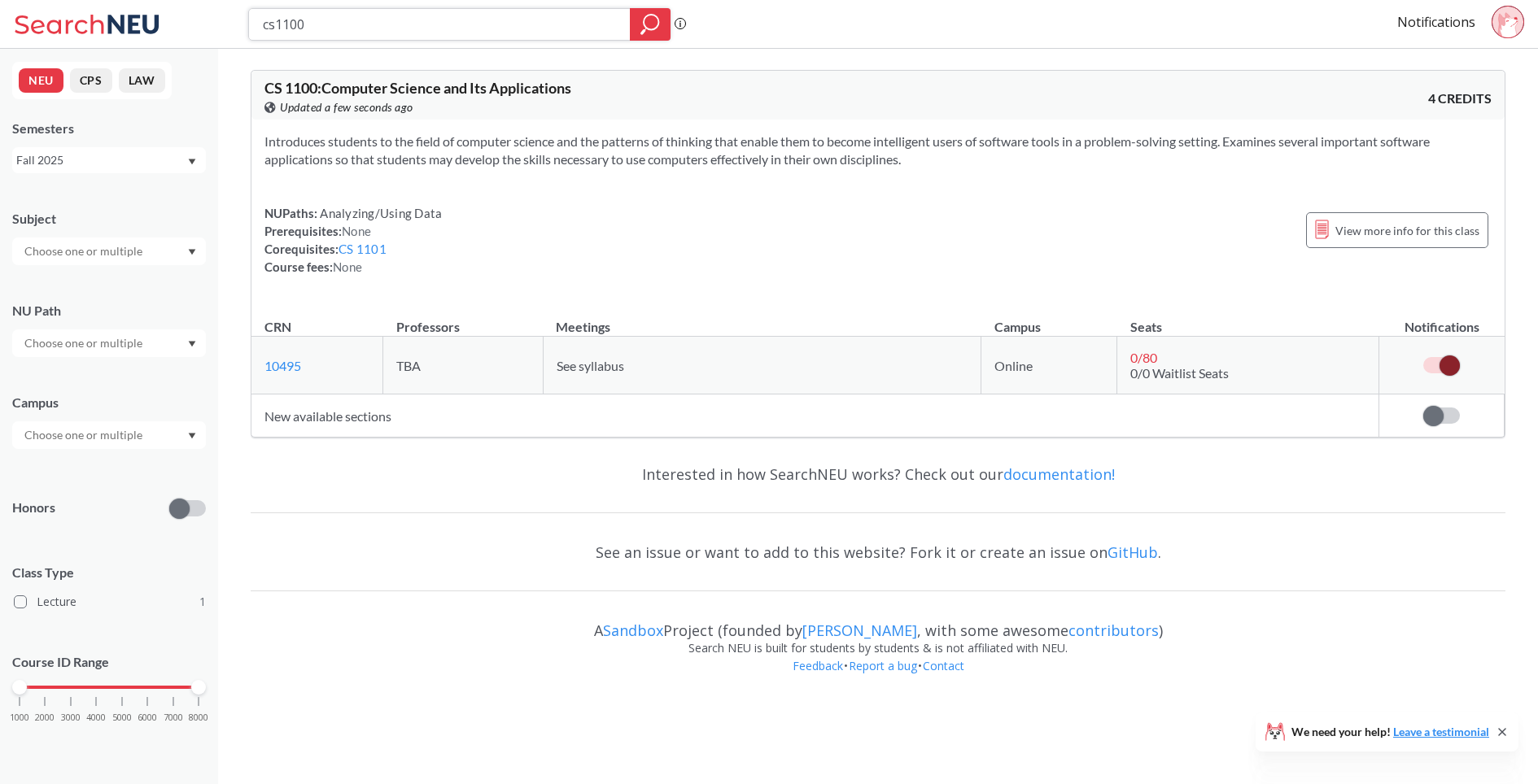 click on "cs1100" at bounding box center (439, 24) 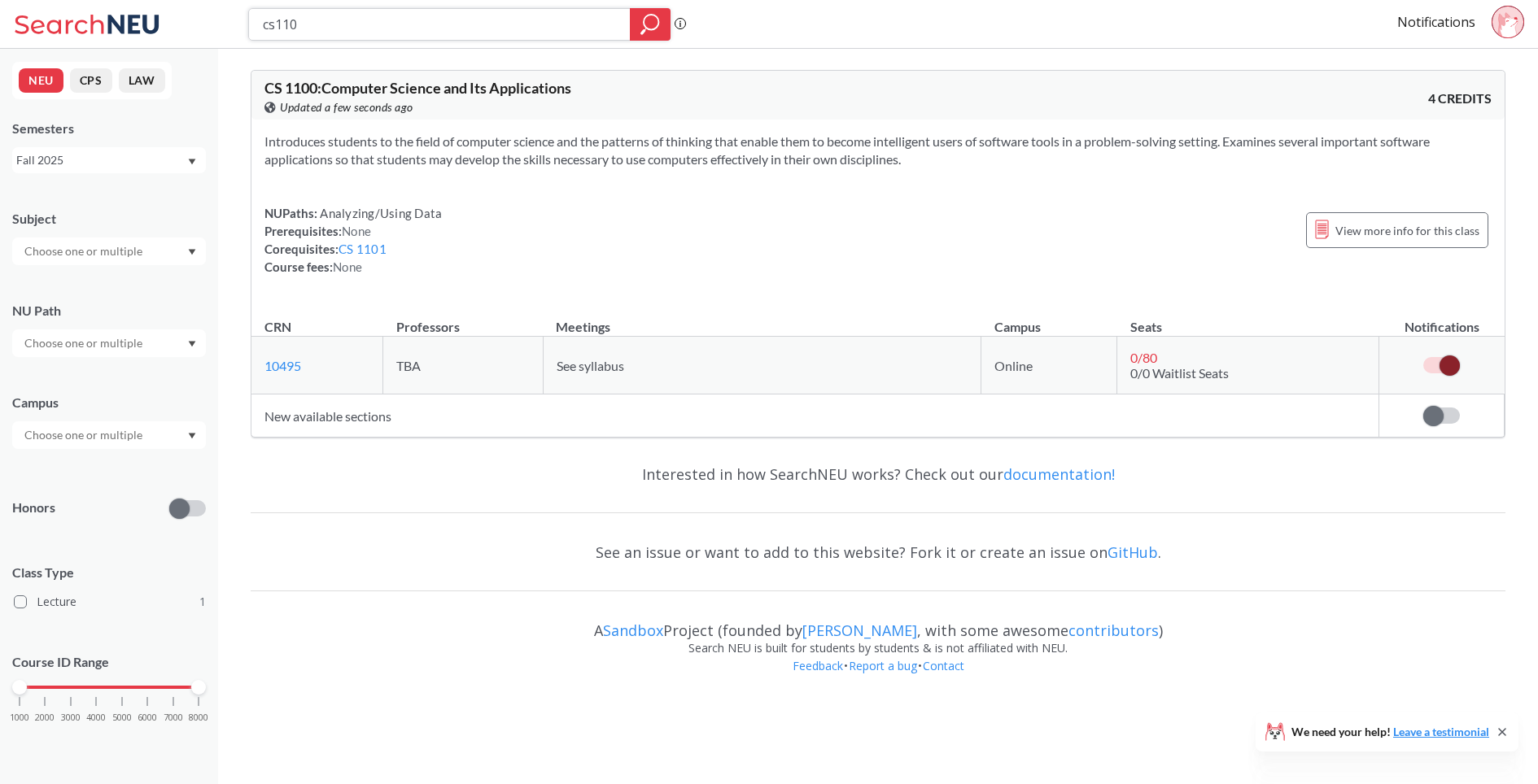 type on "cs1101" 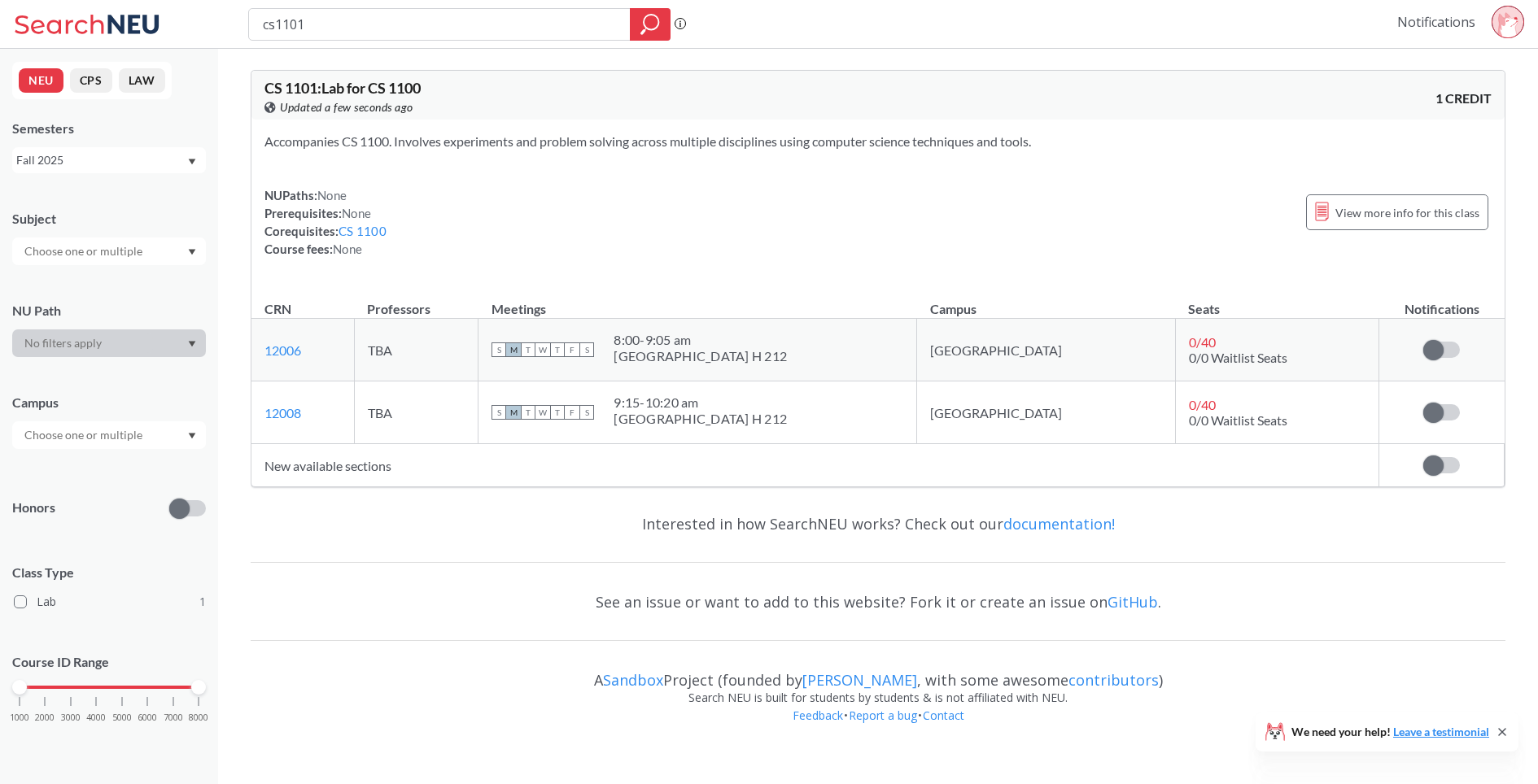 click on "Notifications" at bounding box center (1436, 22) 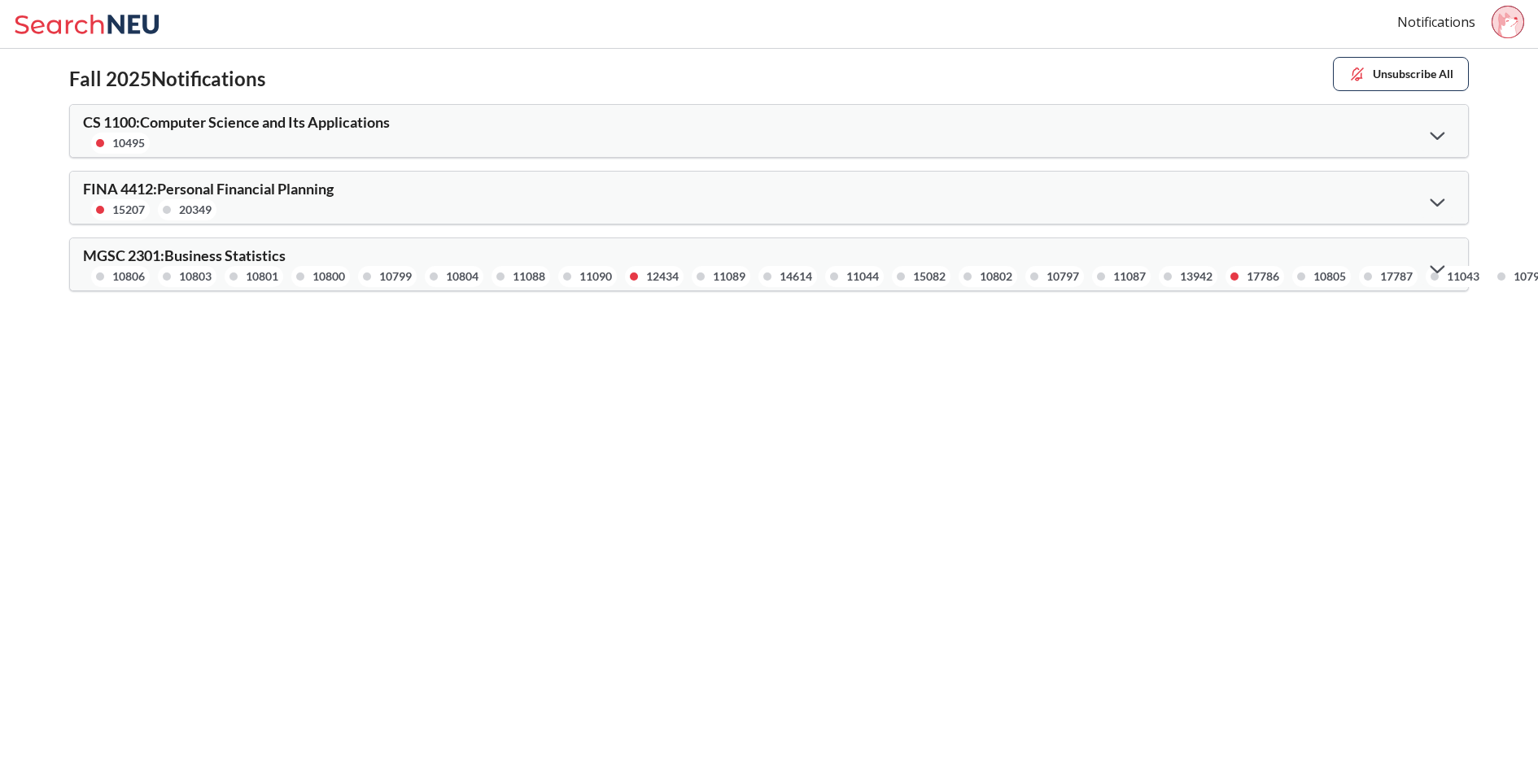 click at bounding box center (1437, 134) 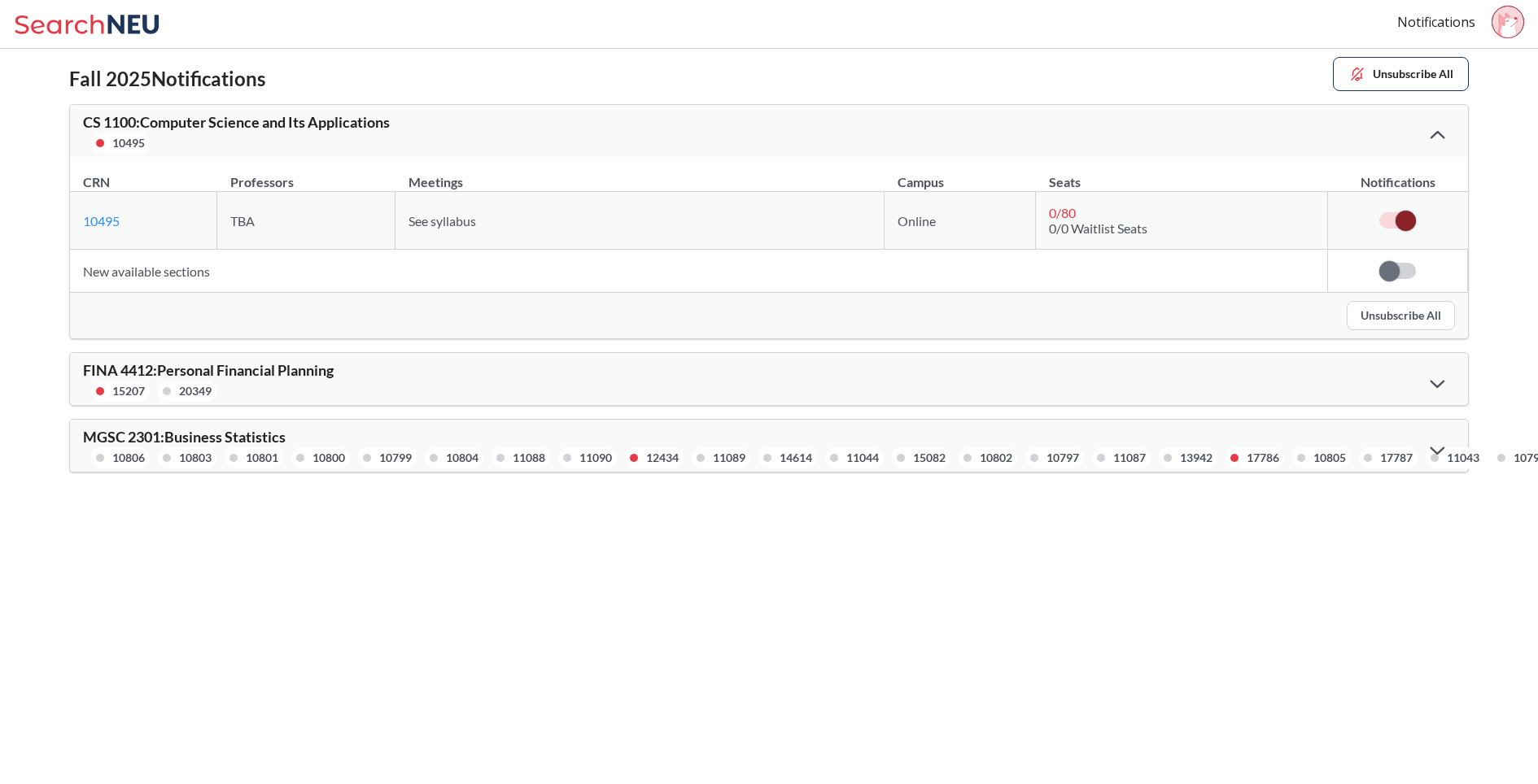 click at bounding box center [1405, 220] 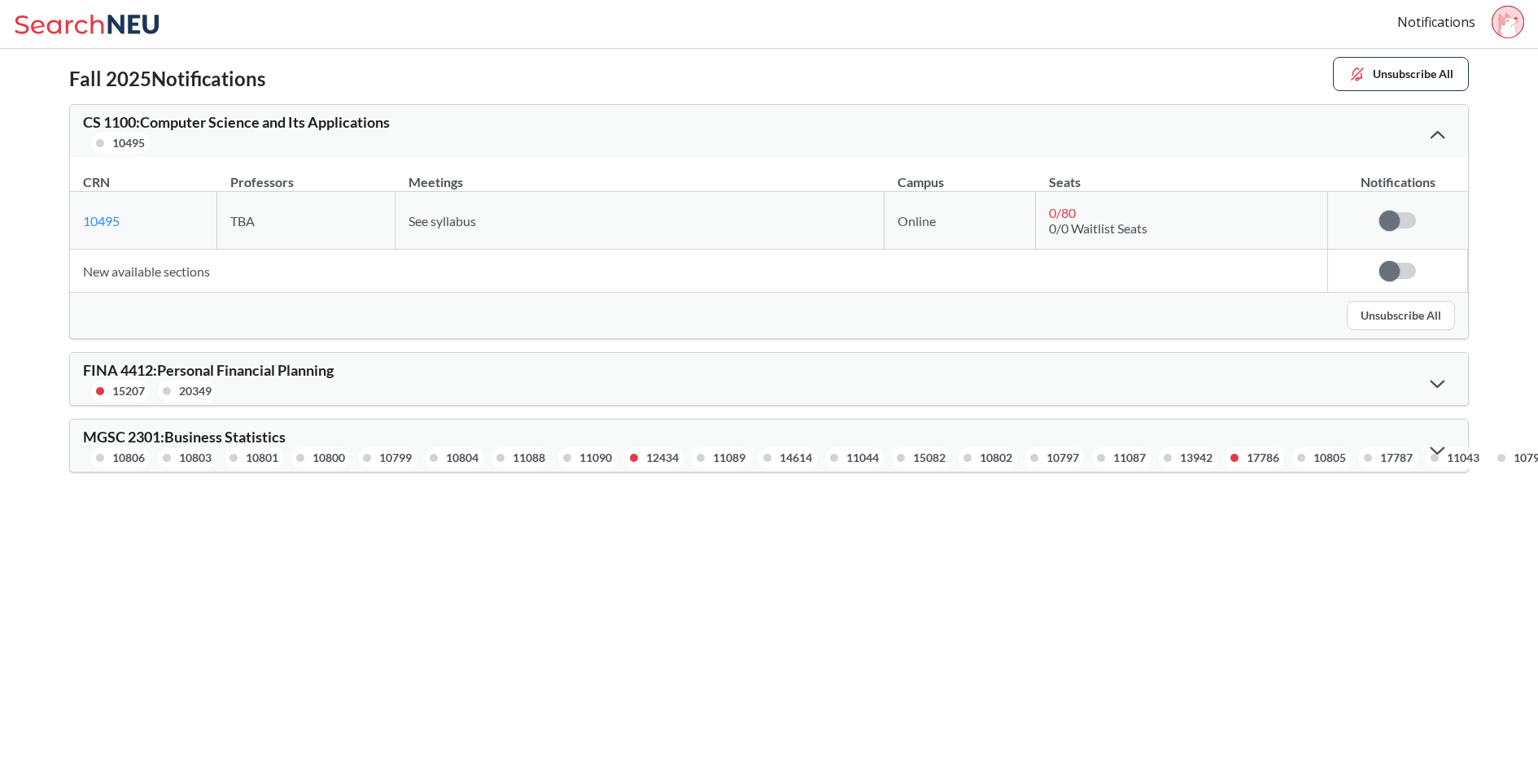 click at bounding box center (1437, 134) 